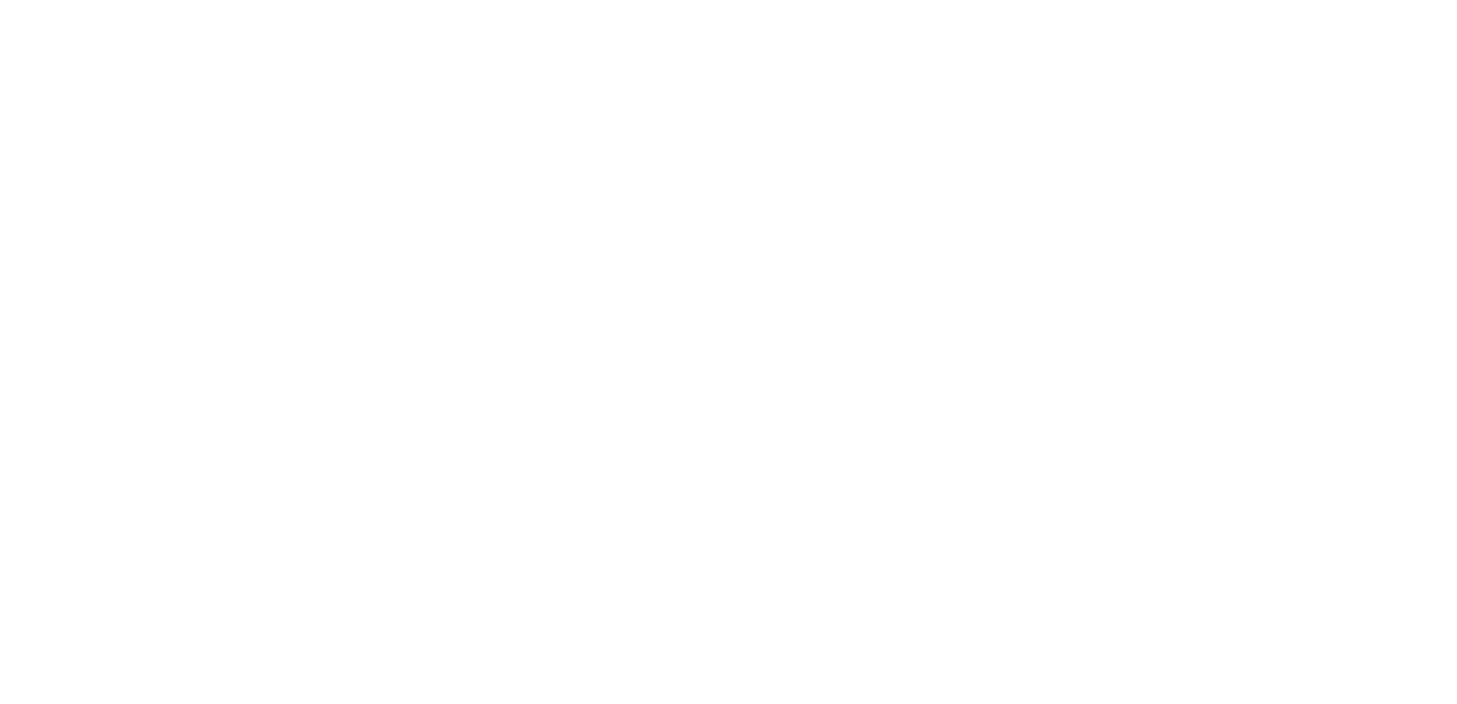 scroll, scrollTop: 0, scrollLeft: 0, axis: both 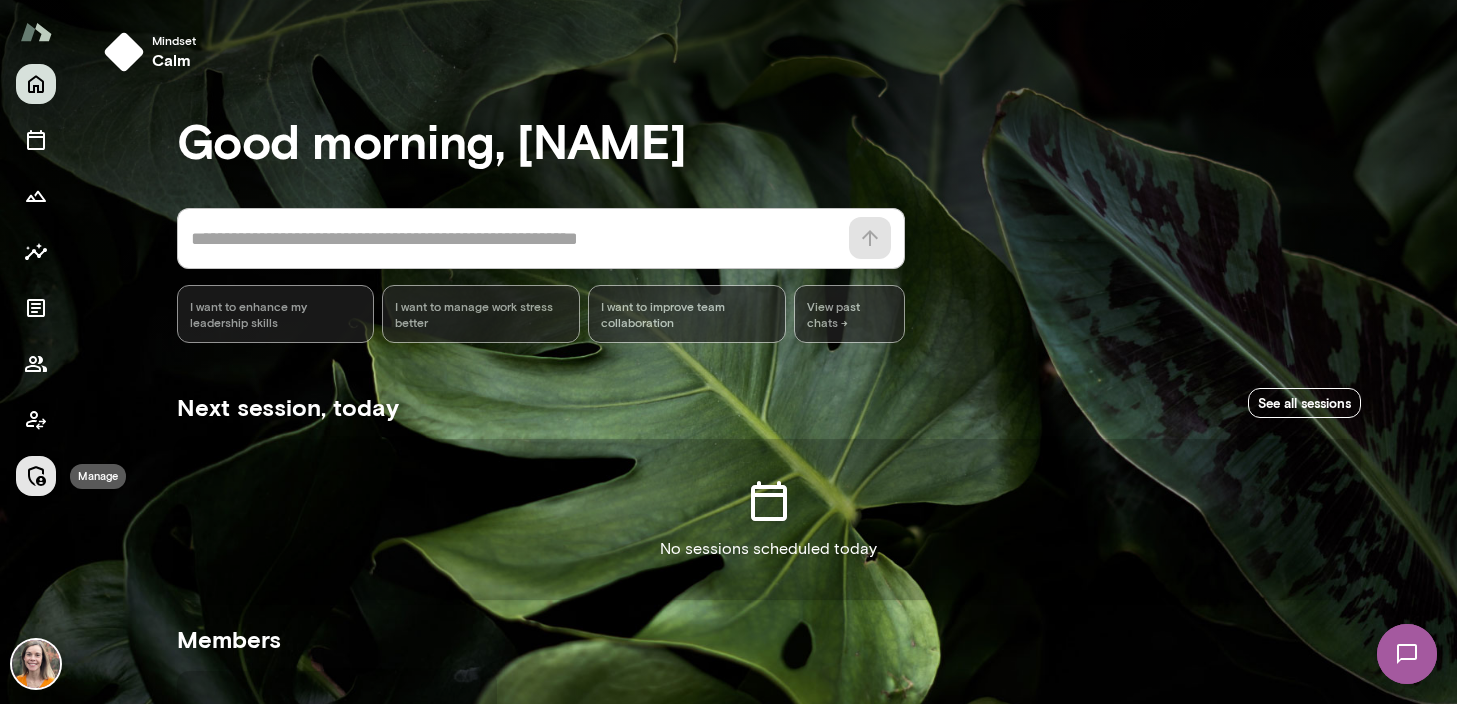 click 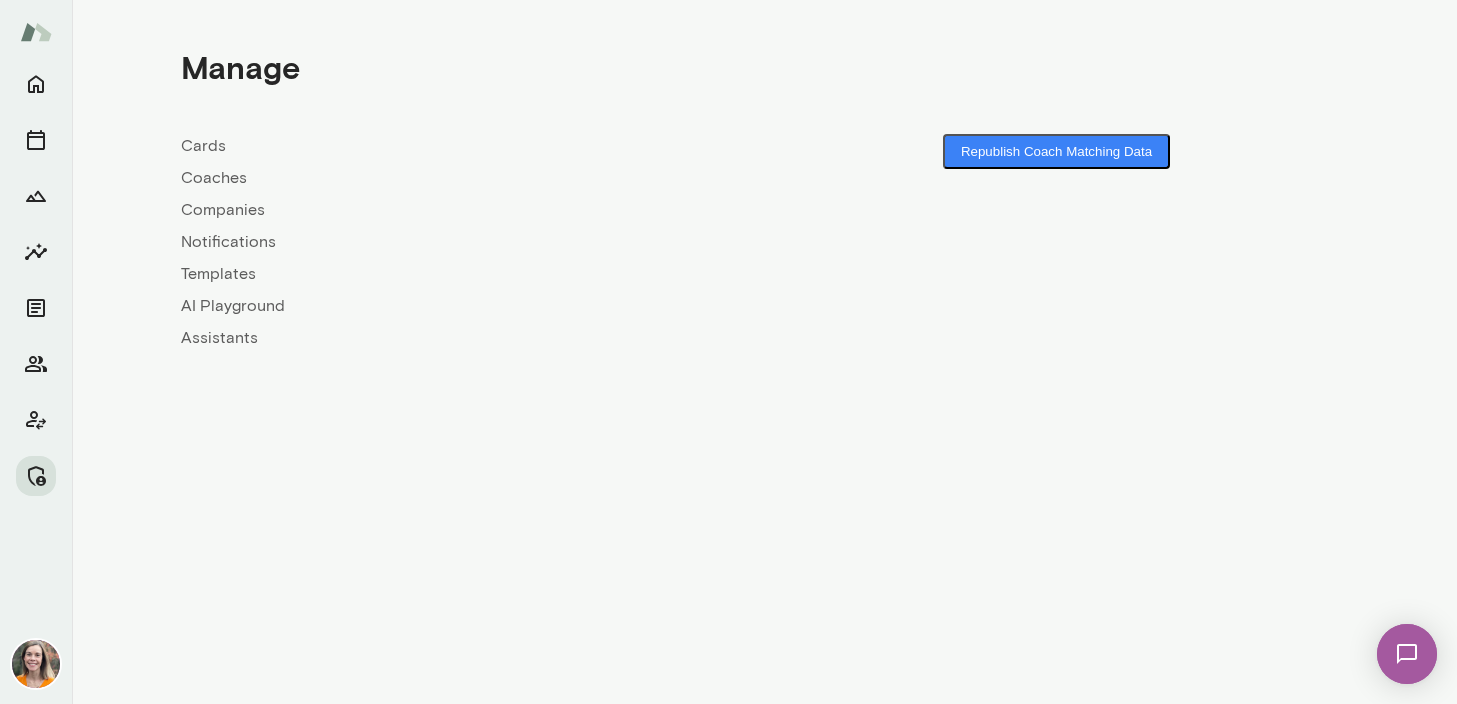 click on "Coaches" at bounding box center (473, 178) 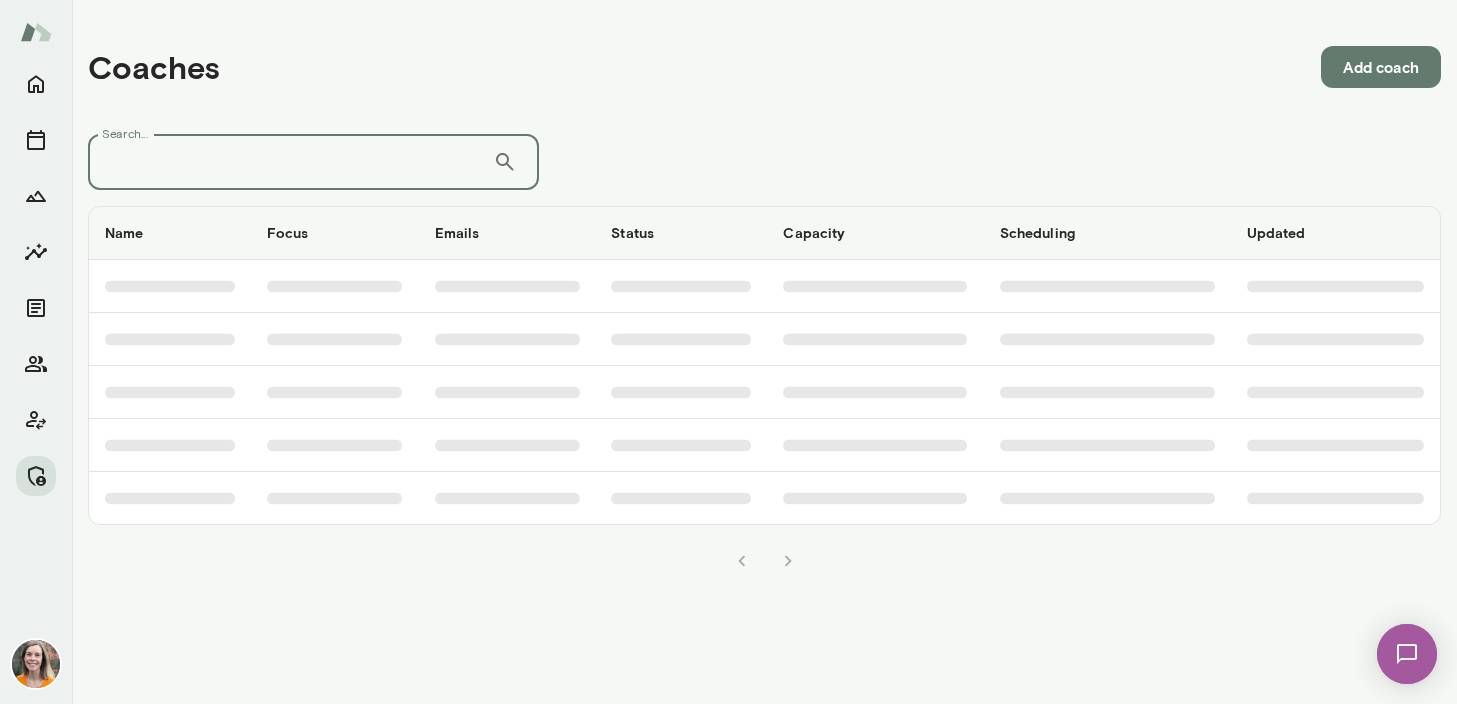 click on "Search..." at bounding box center (290, 162) 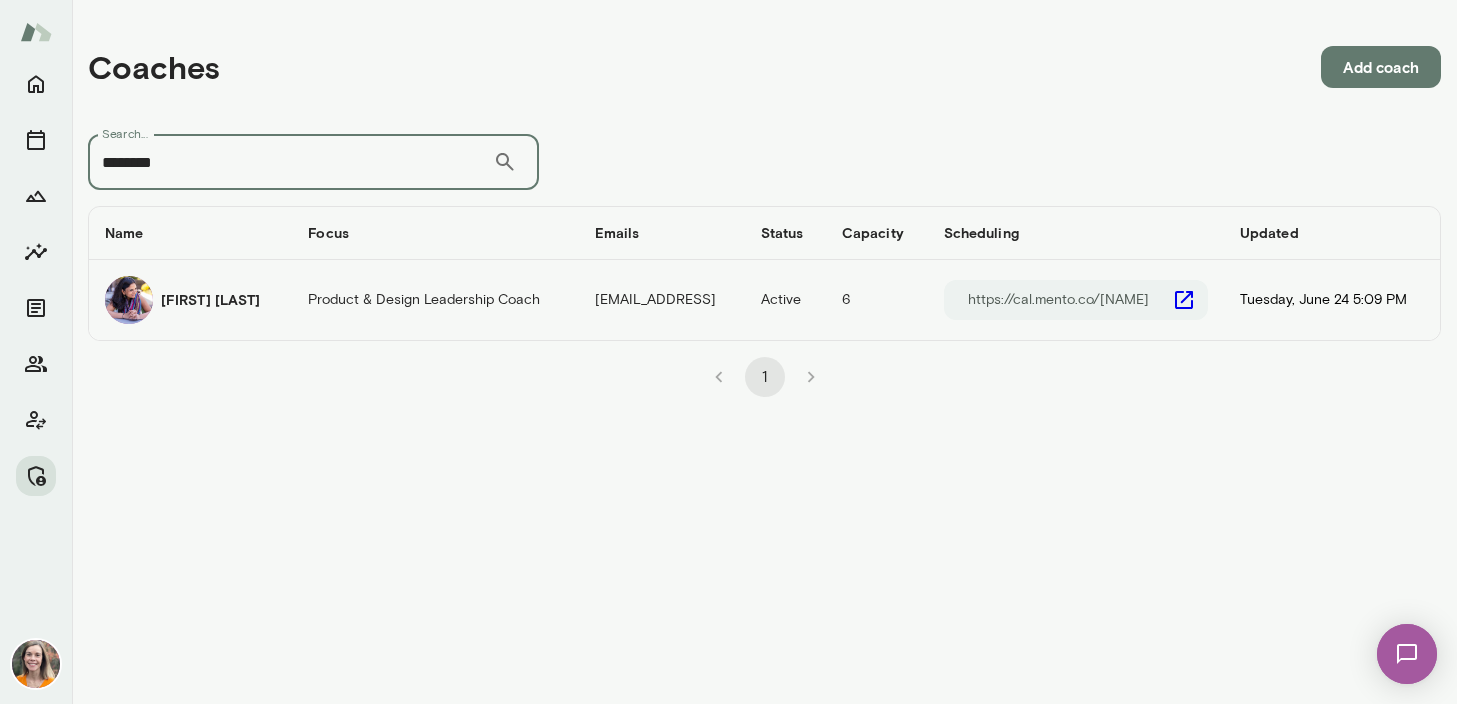 type on "********" 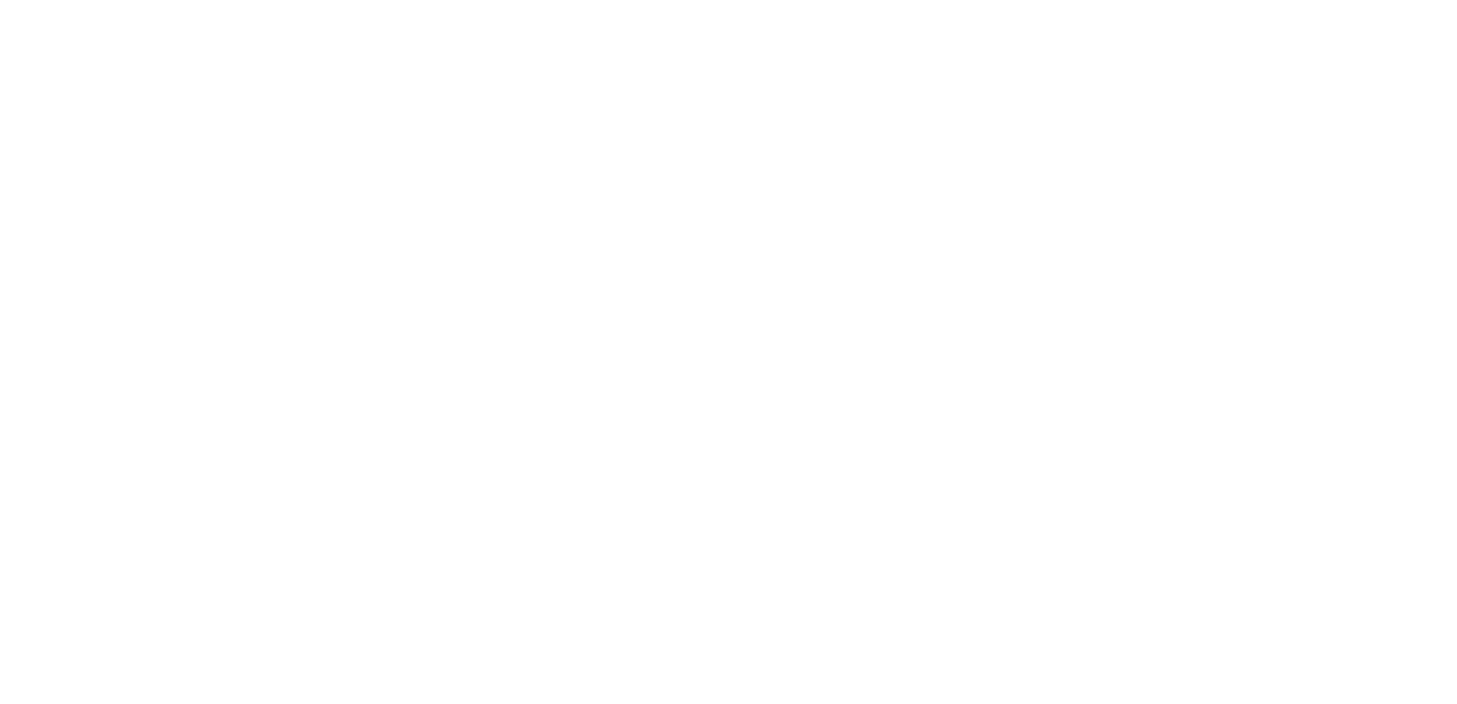 scroll, scrollTop: 0, scrollLeft: 0, axis: both 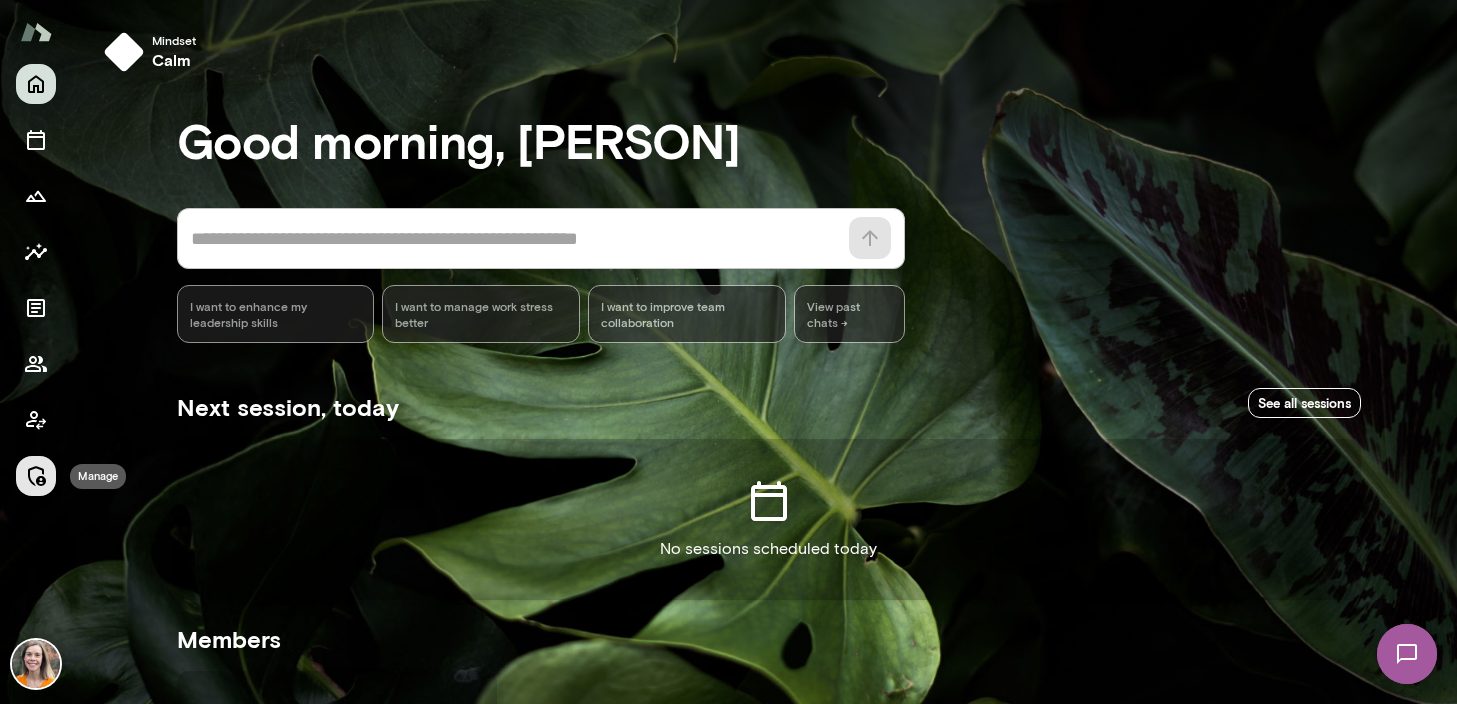 click 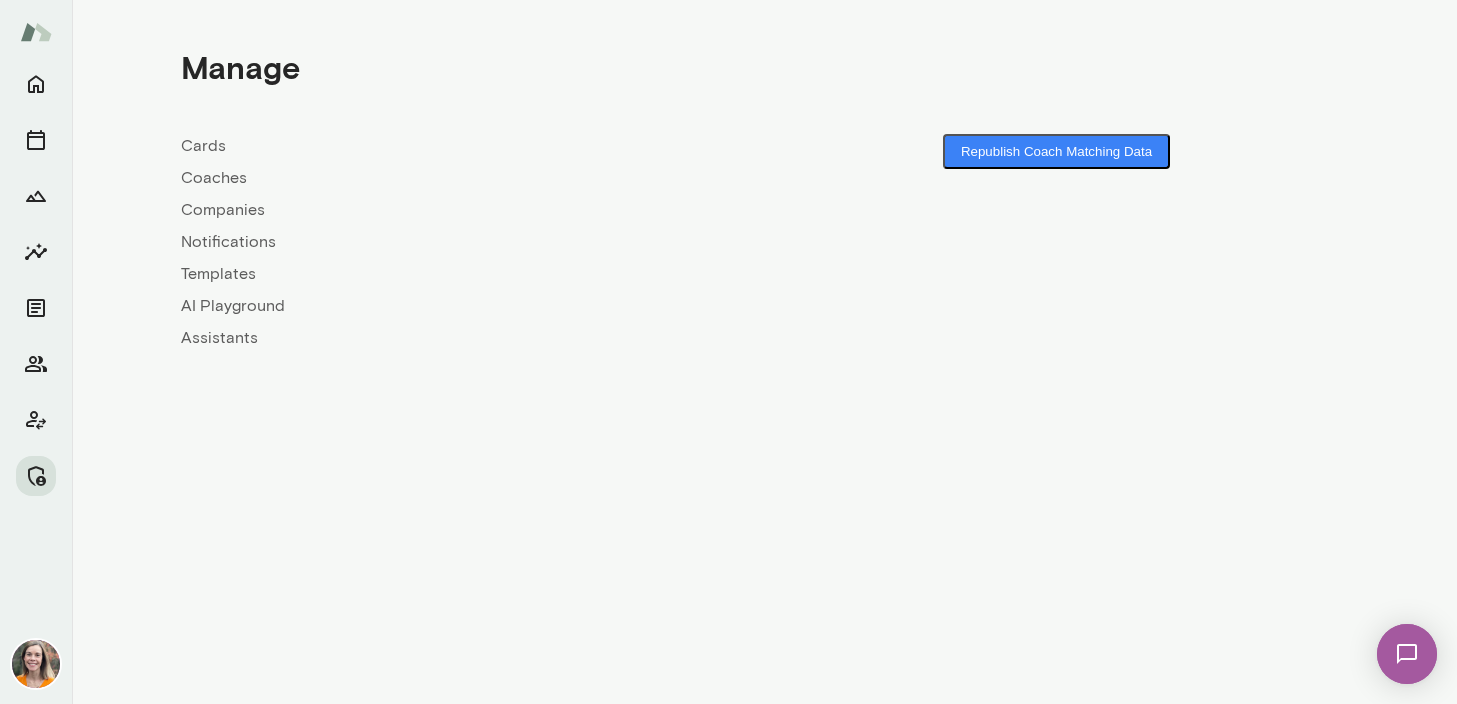 click on "Coaches" at bounding box center [473, 178] 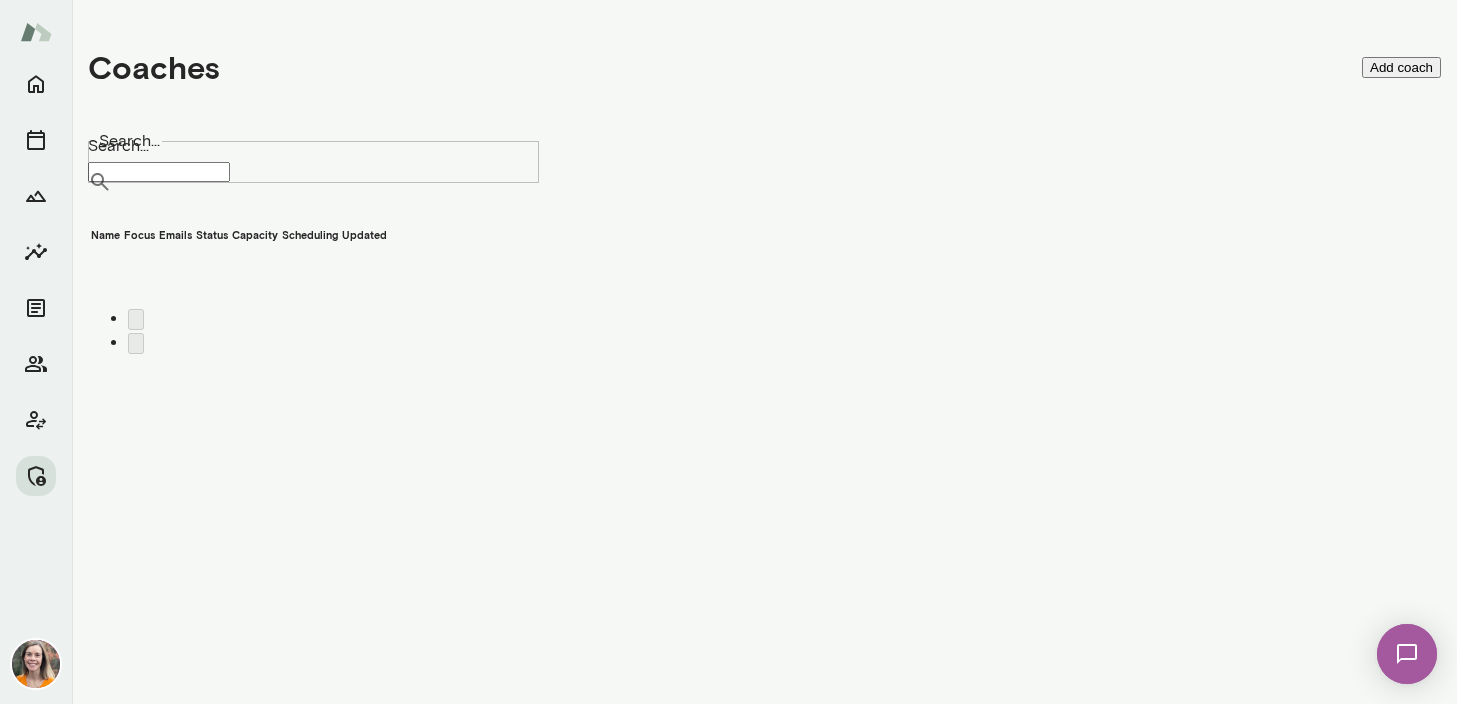 click on "Search..." at bounding box center (159, 172) 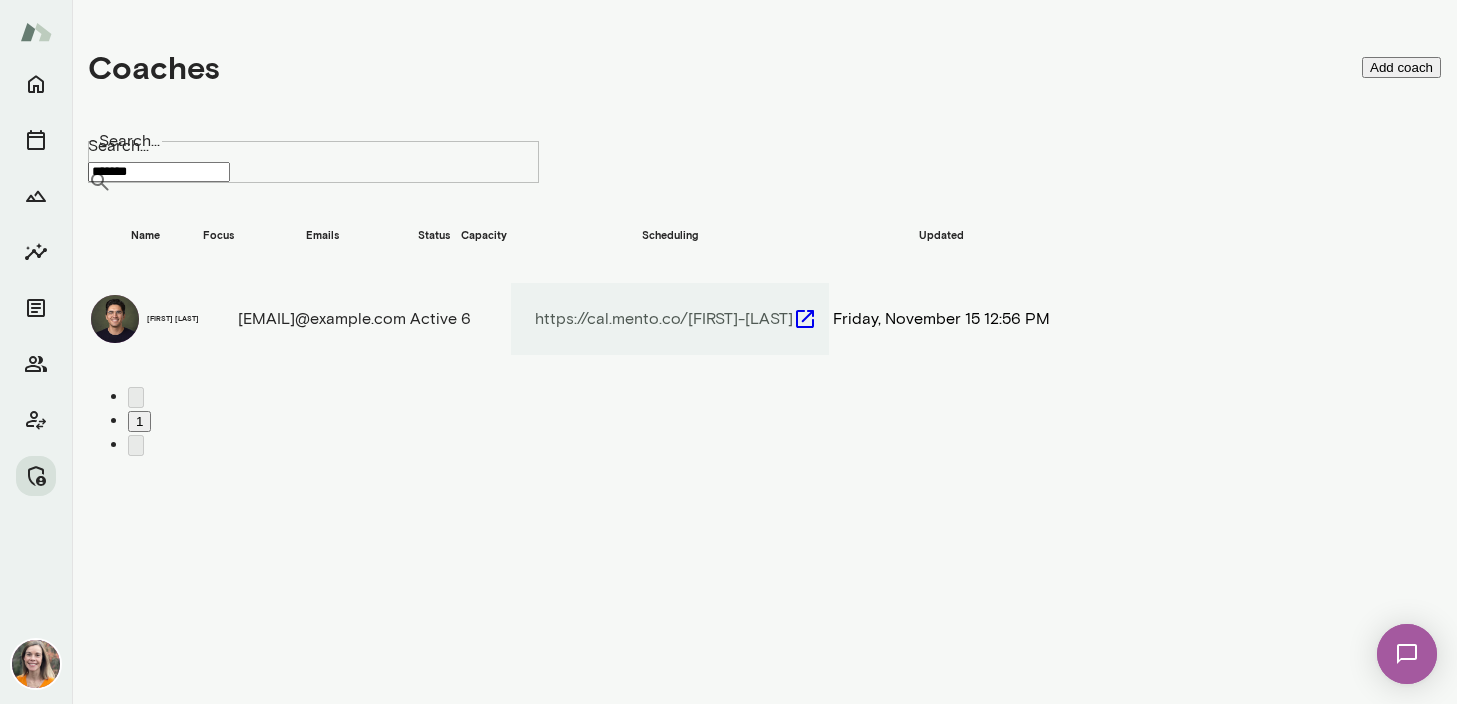 type on "*******" 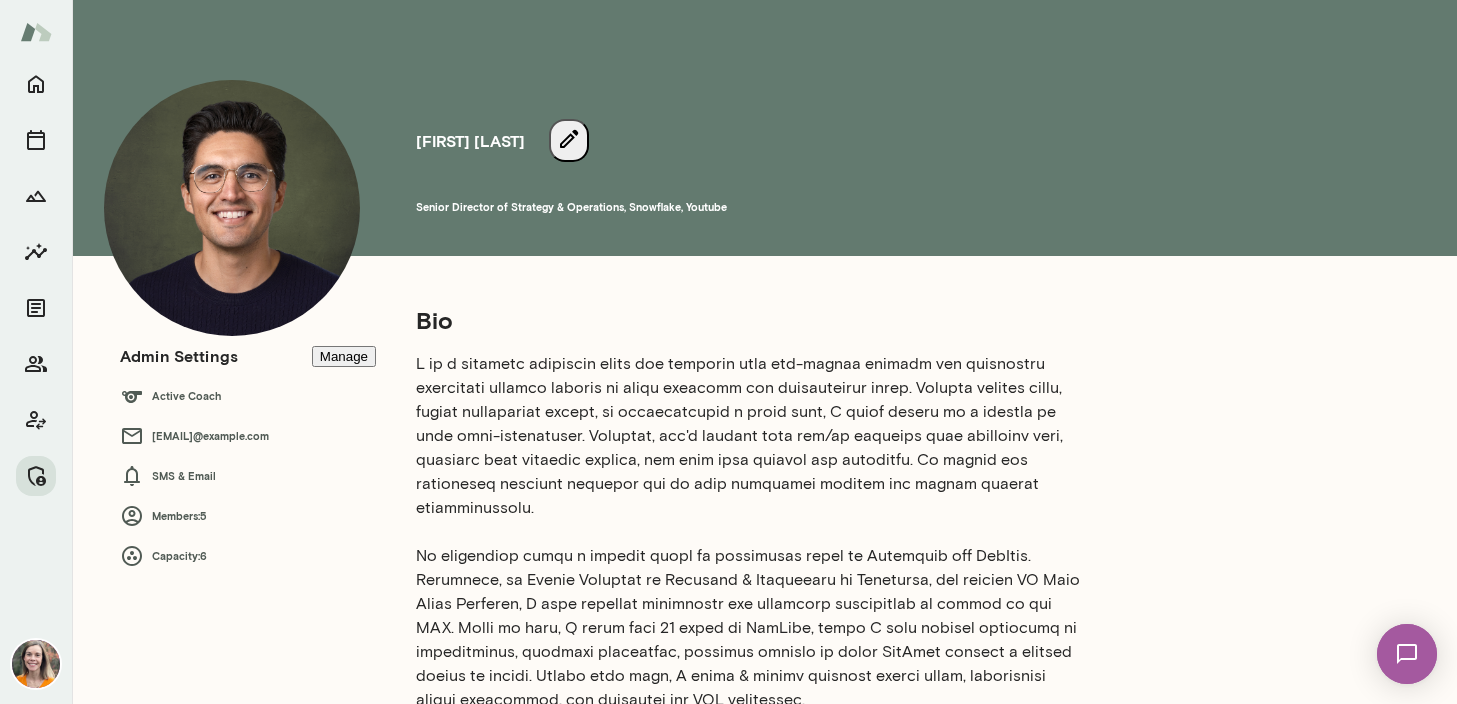 click on "Manage" at bounding box center (344, 356) 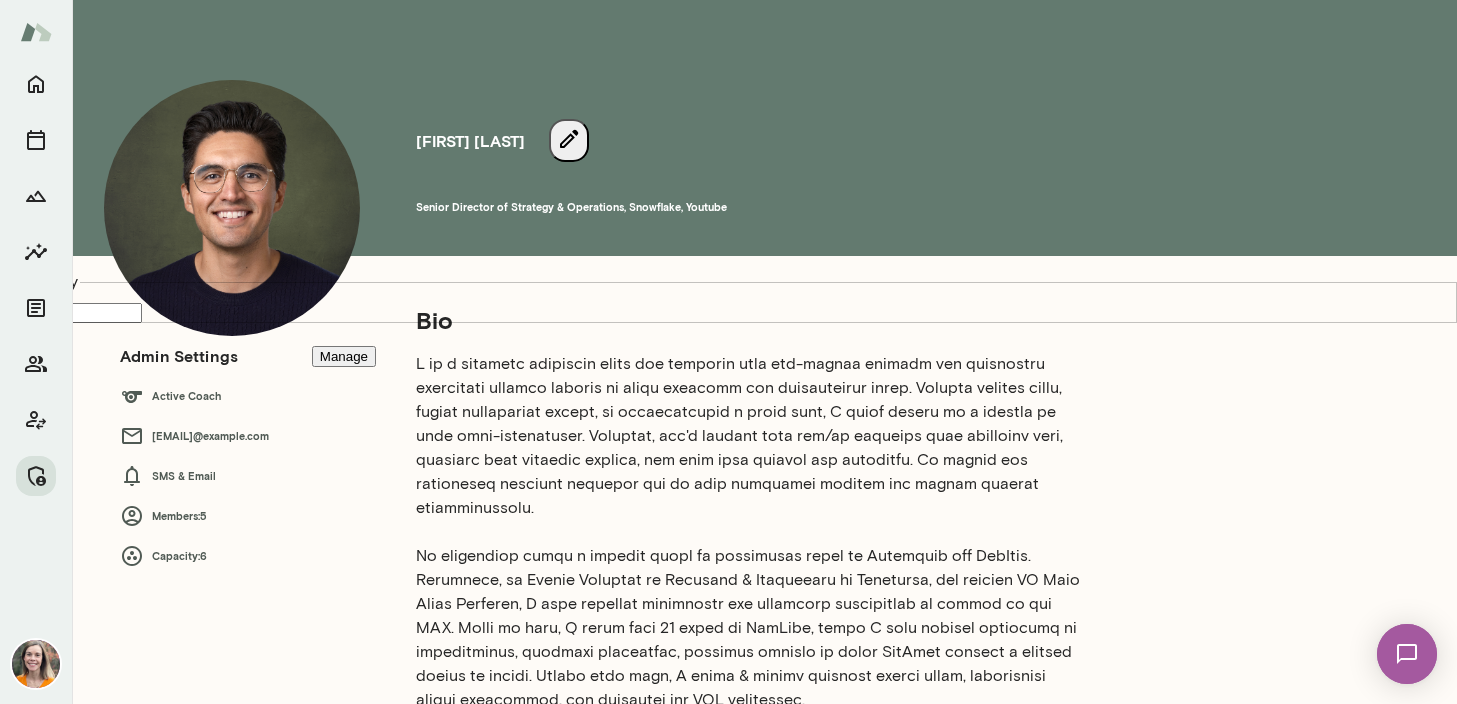 scroll, scrollTop: 0, scrollLeft: 0, axis: both 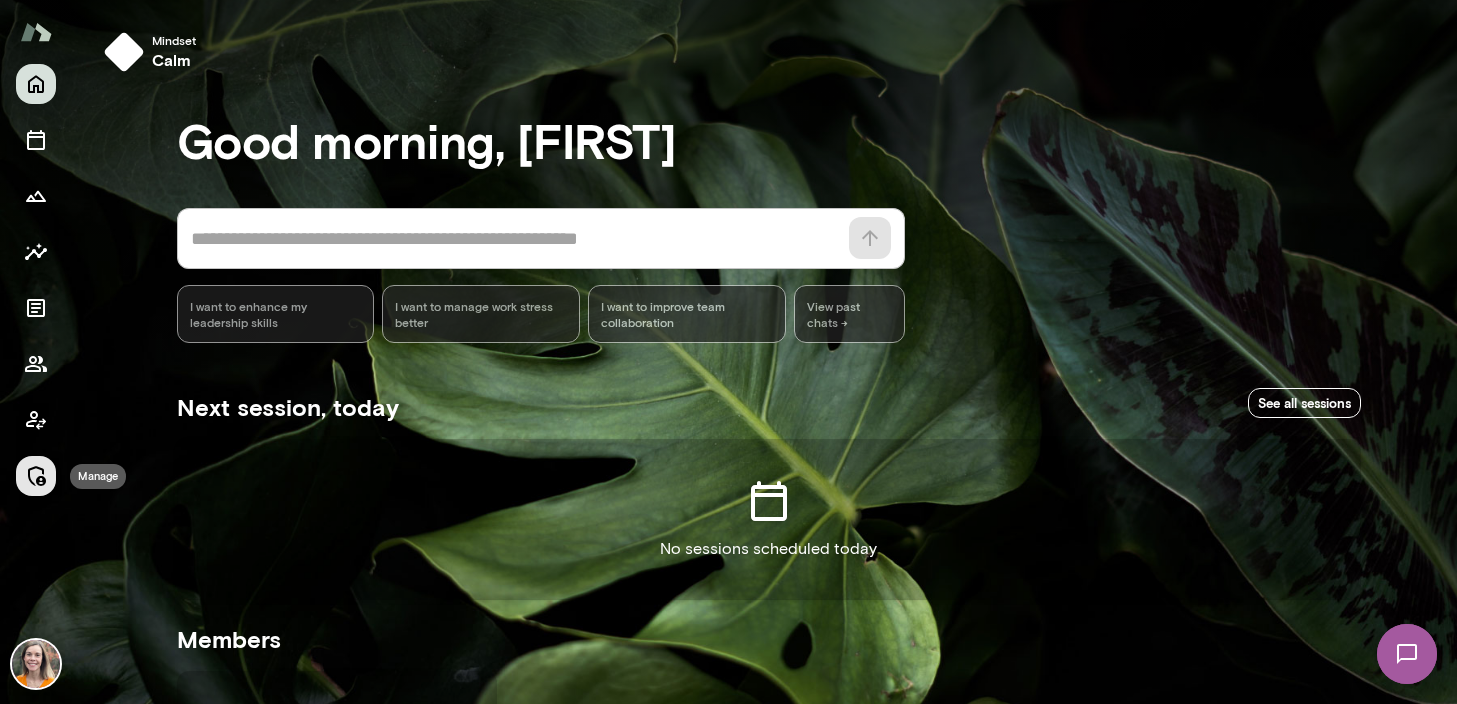 click 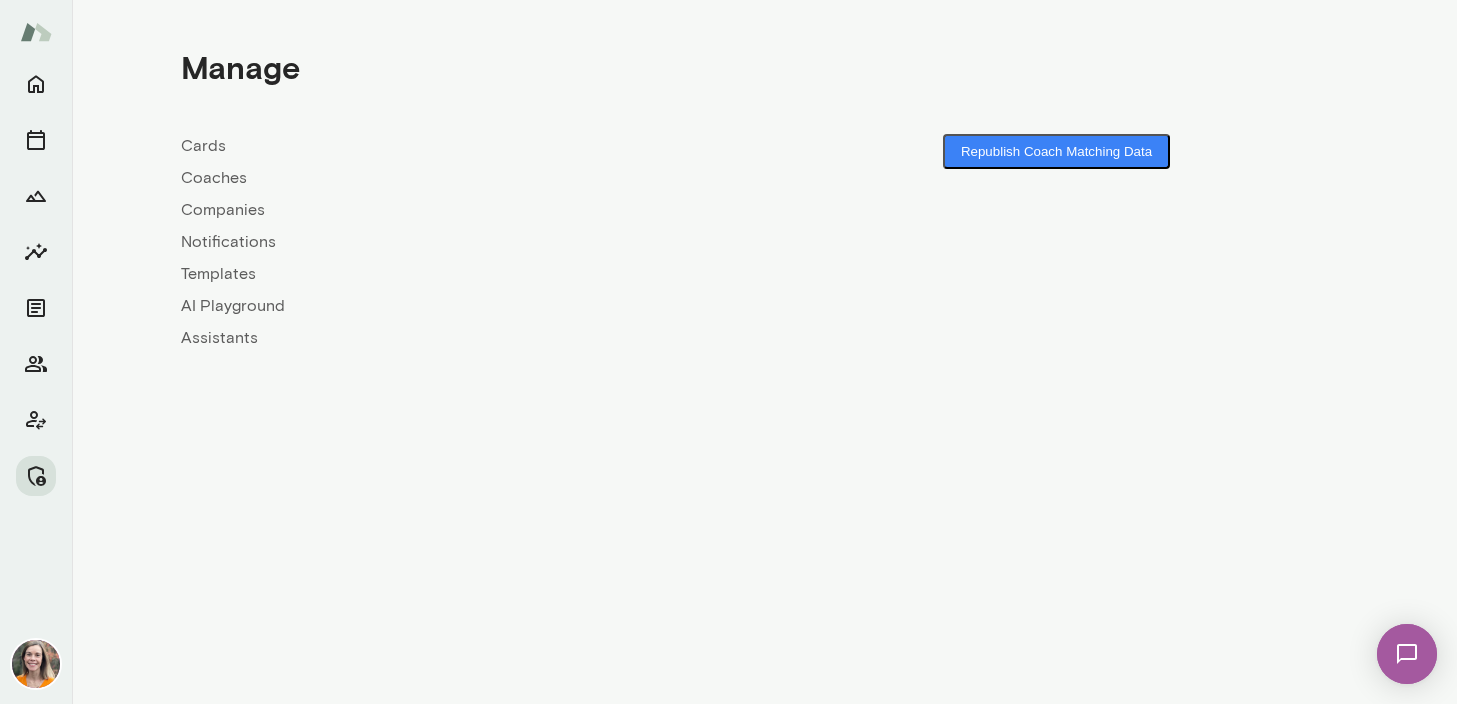 click on "Coaches" at bounding box center [473, 178] 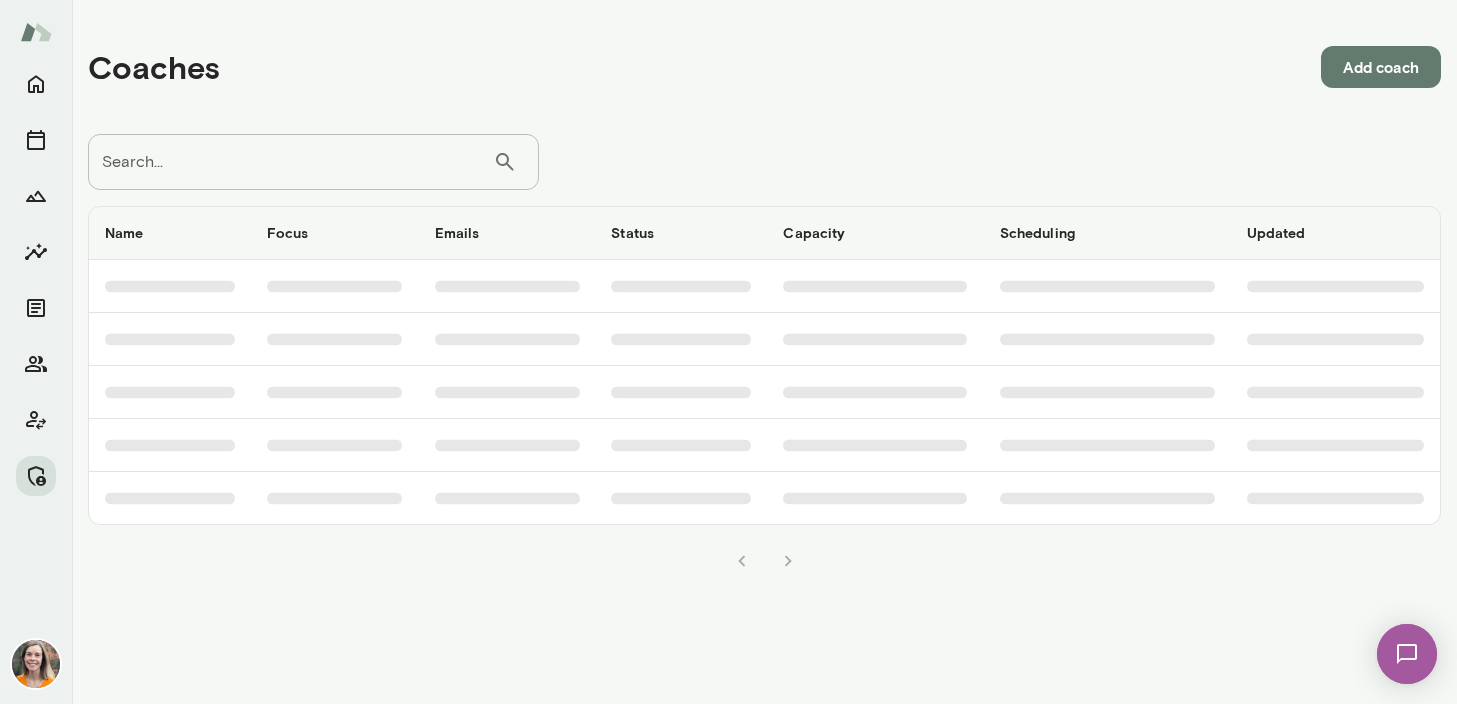 click on "Search..." at bounding box center [290, 162] 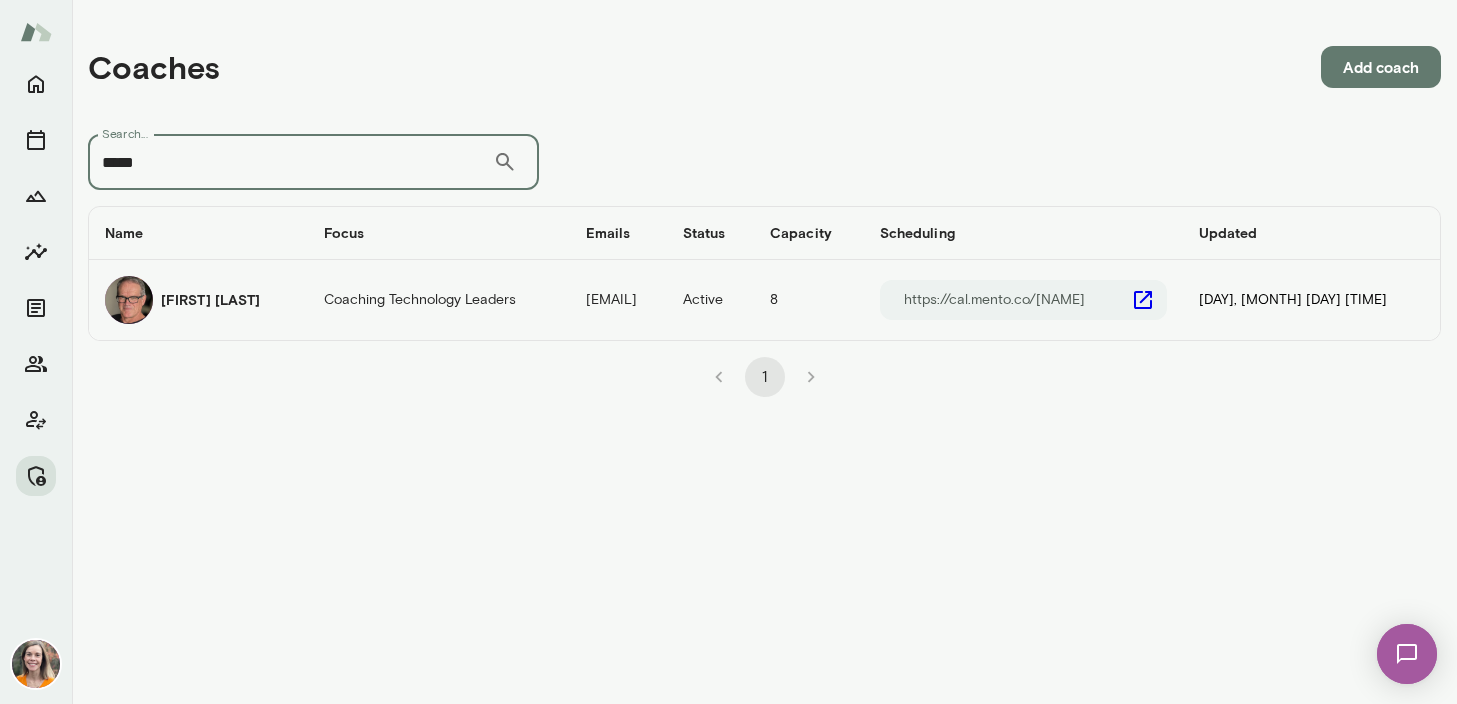 type on "*****" 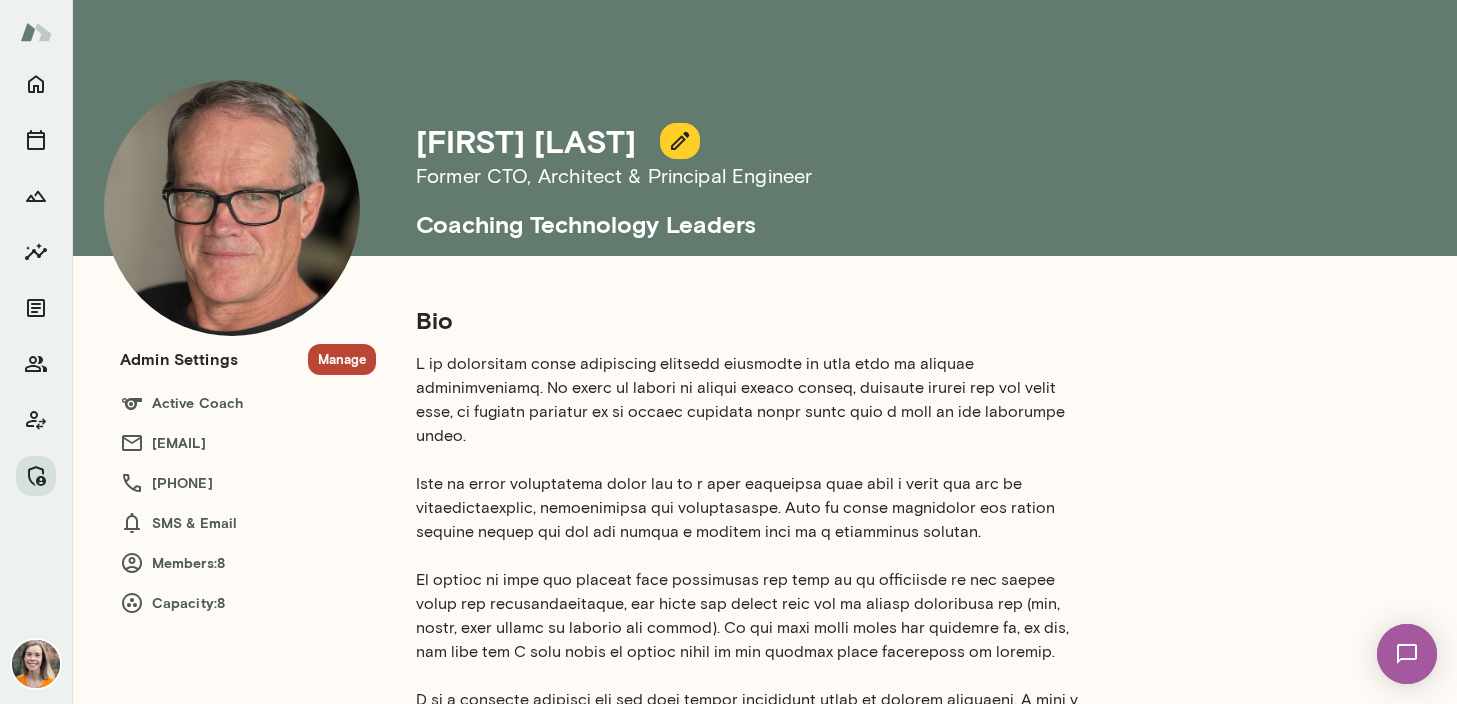 click on "Manage" at bounding box center [342, 359] 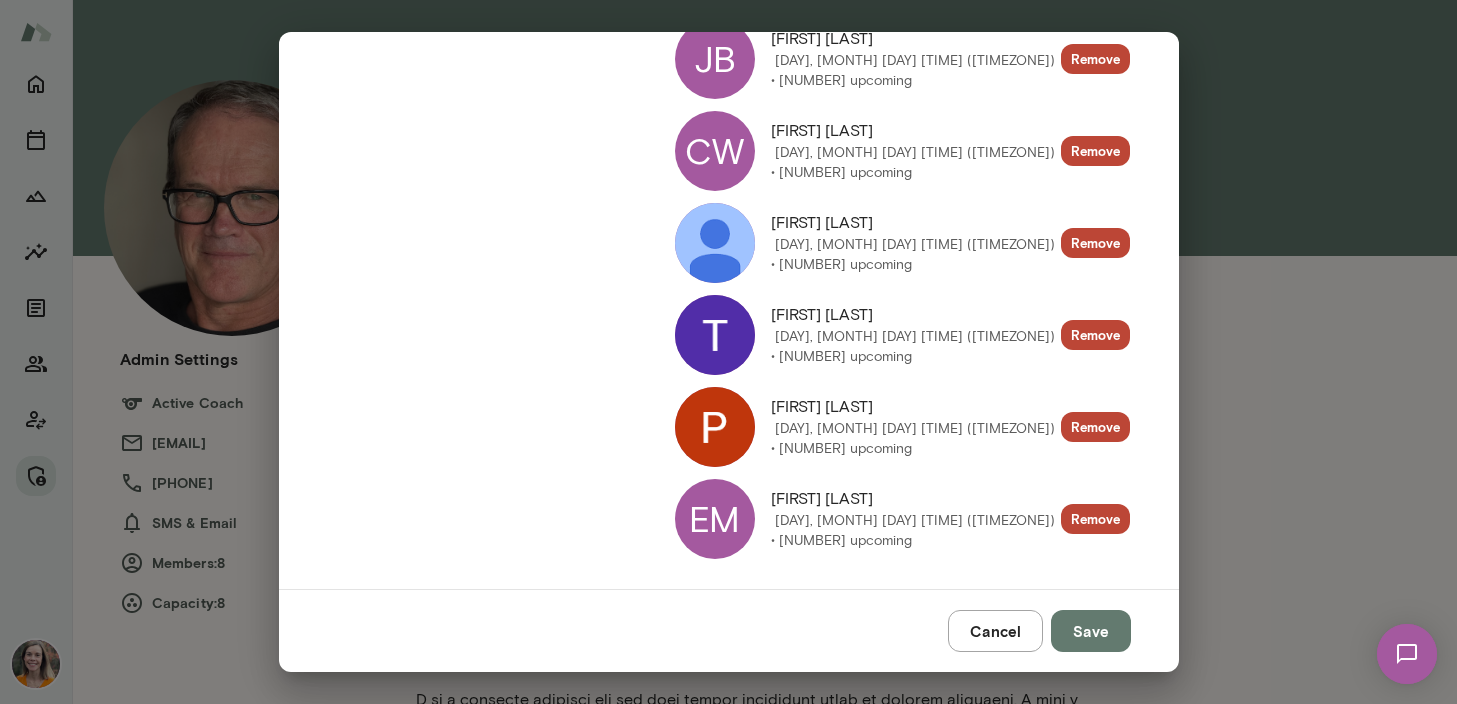 scroll, scrollTop: 536, scrollLeft: 0, axis: vertical 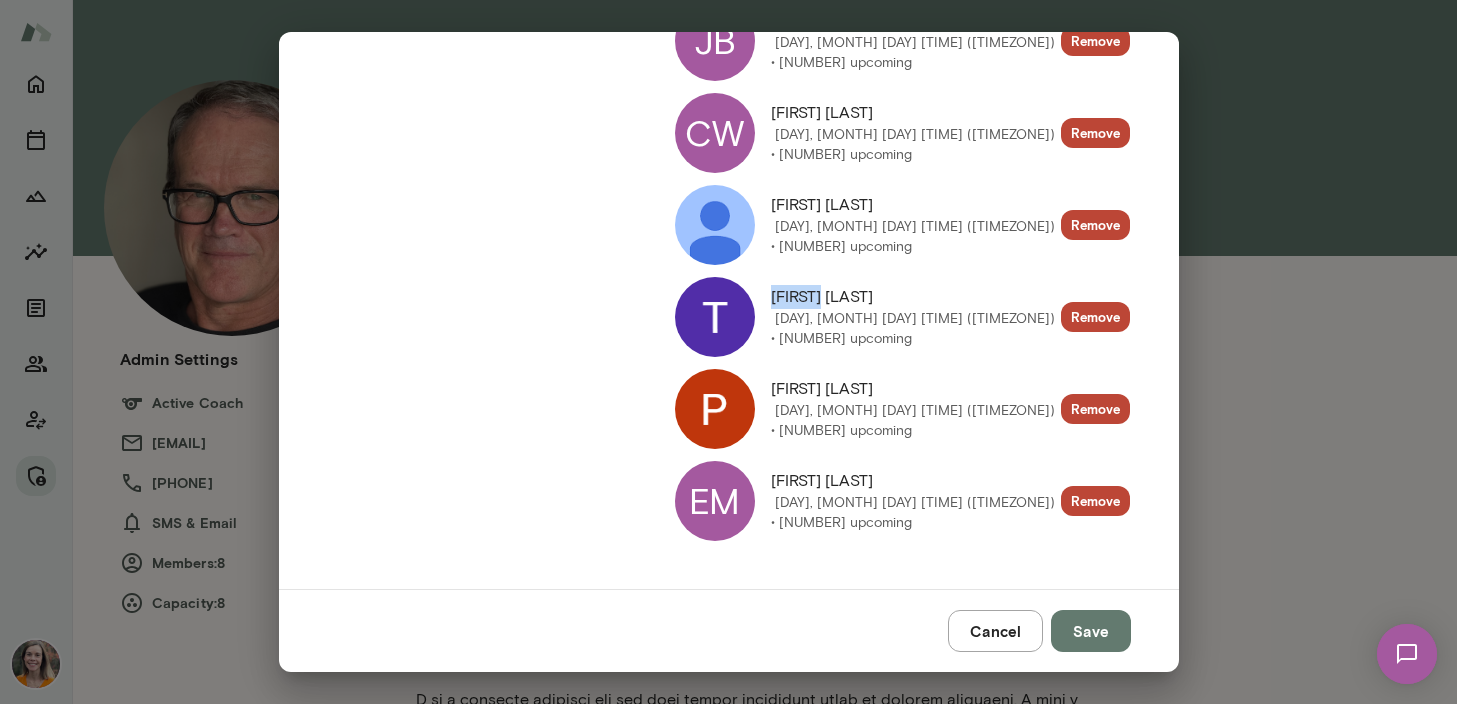drag, startPoint x: 847, startPoint y: 298, endPoint x: 773, endPoint y: 299, distance: 74.00676 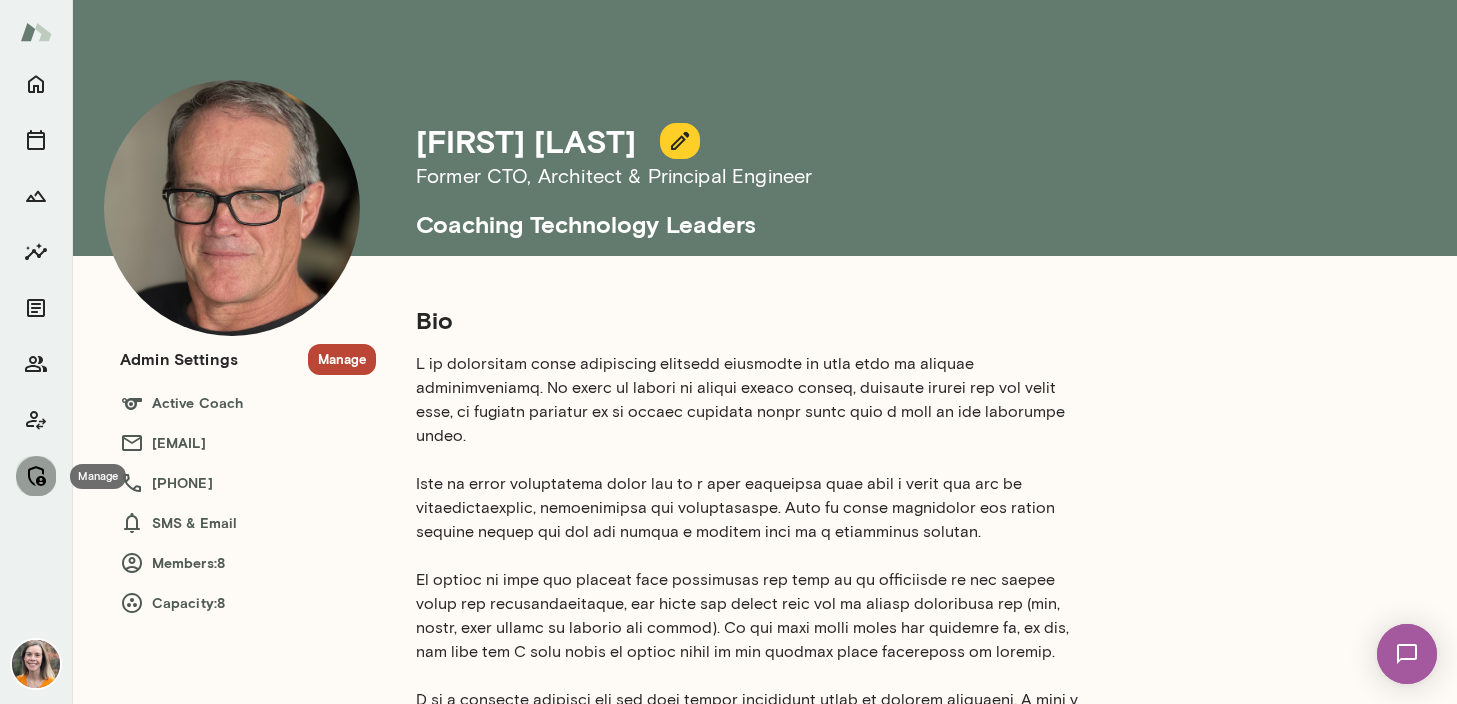 click 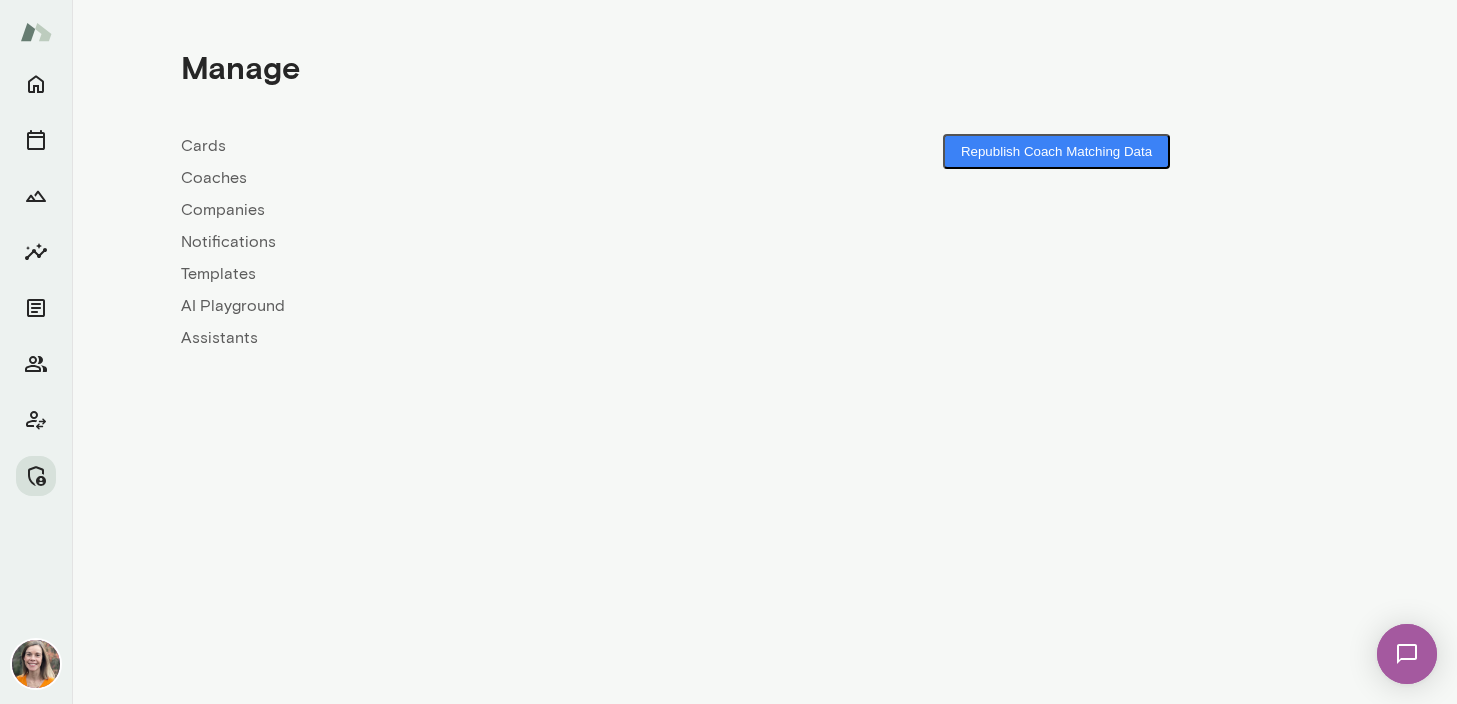 click on "Coaches" at bounding box center (473, 178) 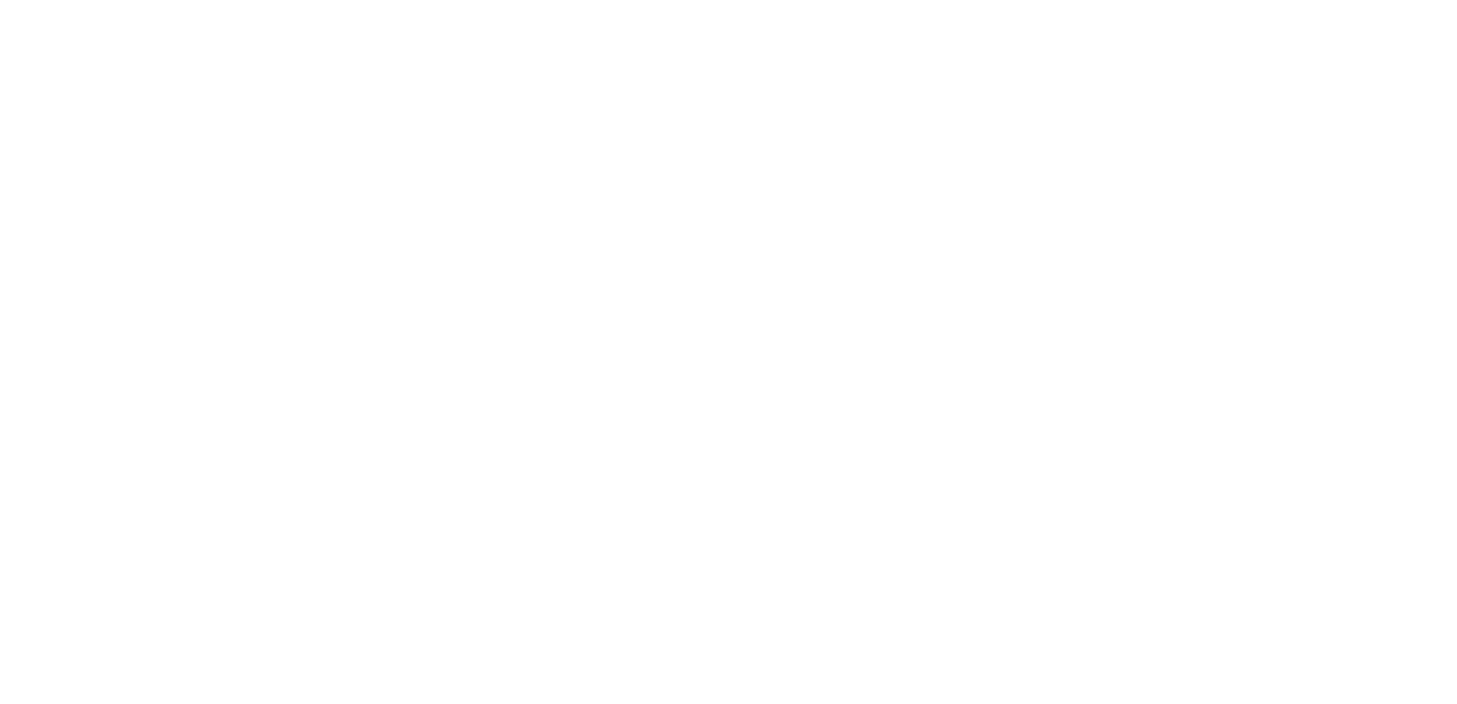 scroll, scrollTop: 0, scrollLeft: 0, axis: both 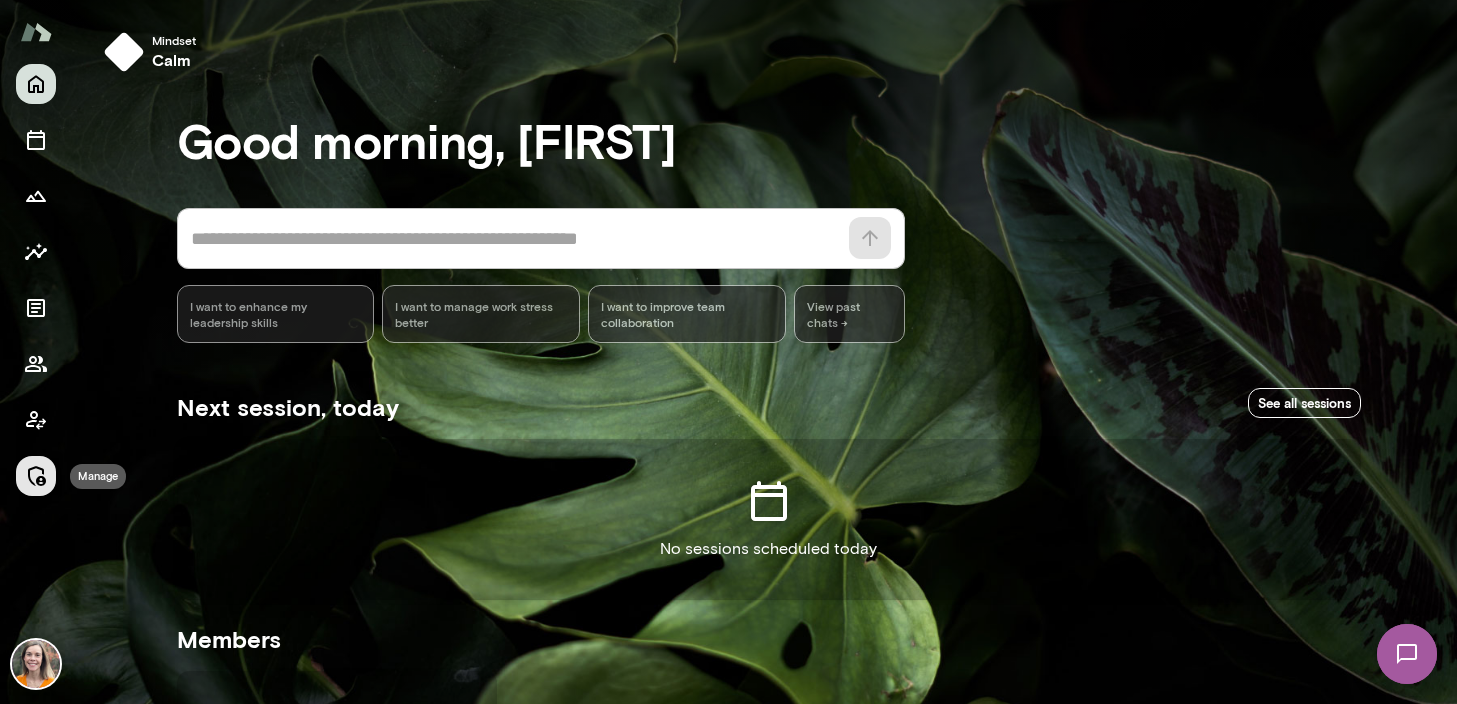 click 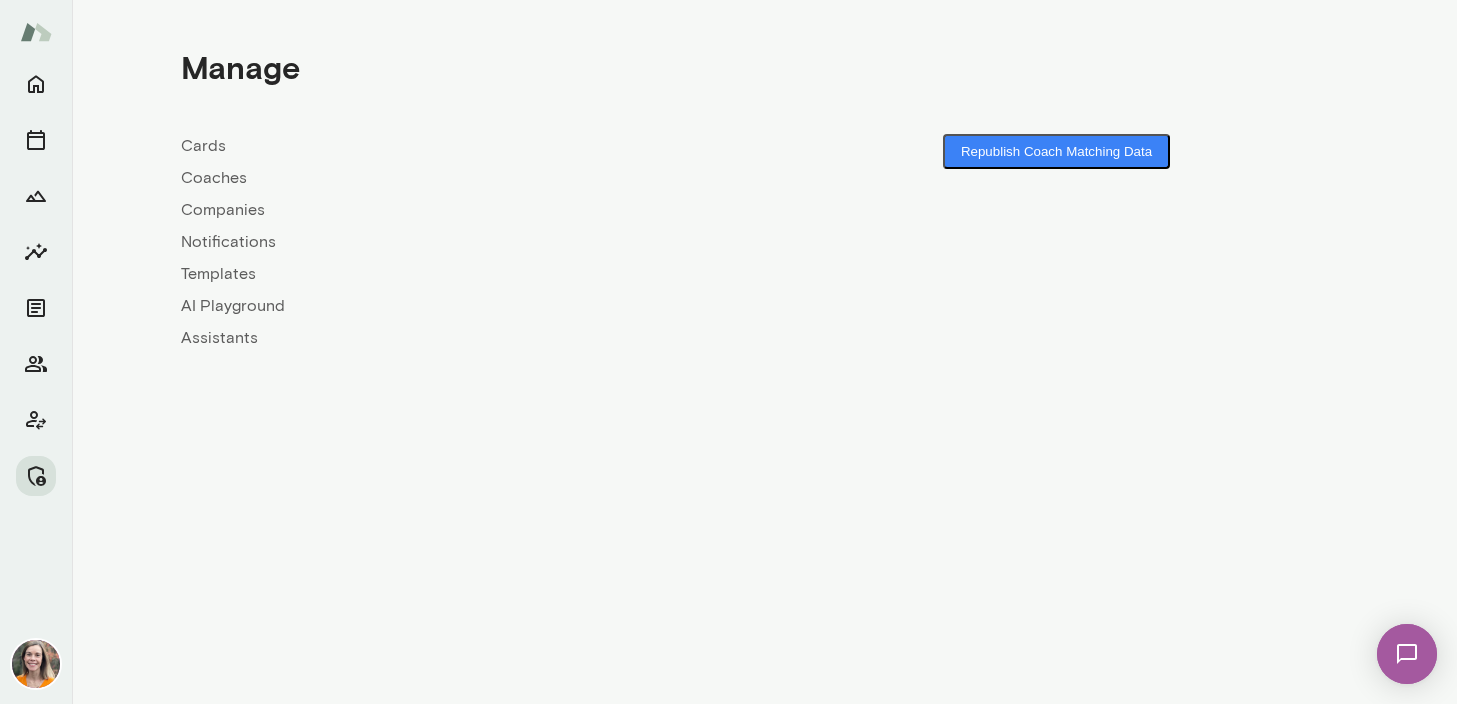 click on "Coaches" at bounding box center [473, 178] 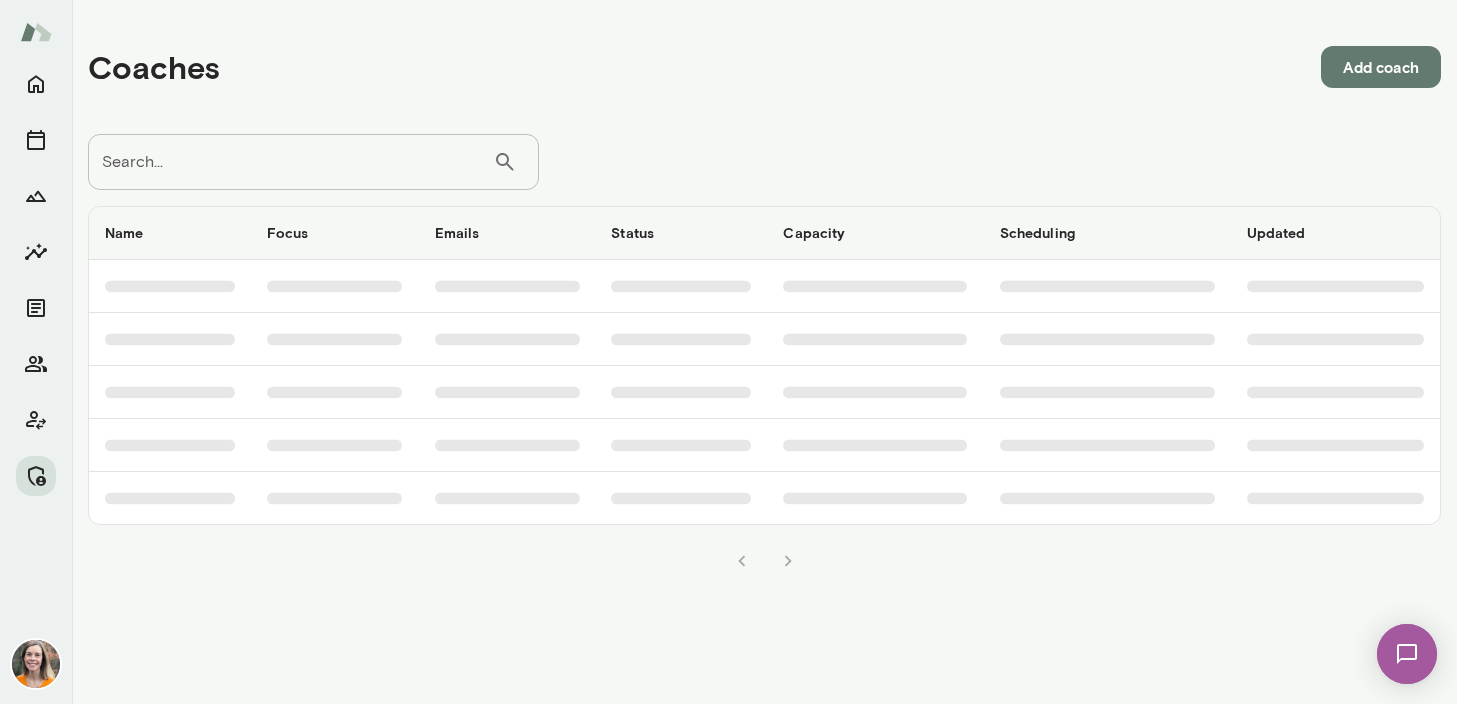 click on "Search..." at bounding box center [290, 162] 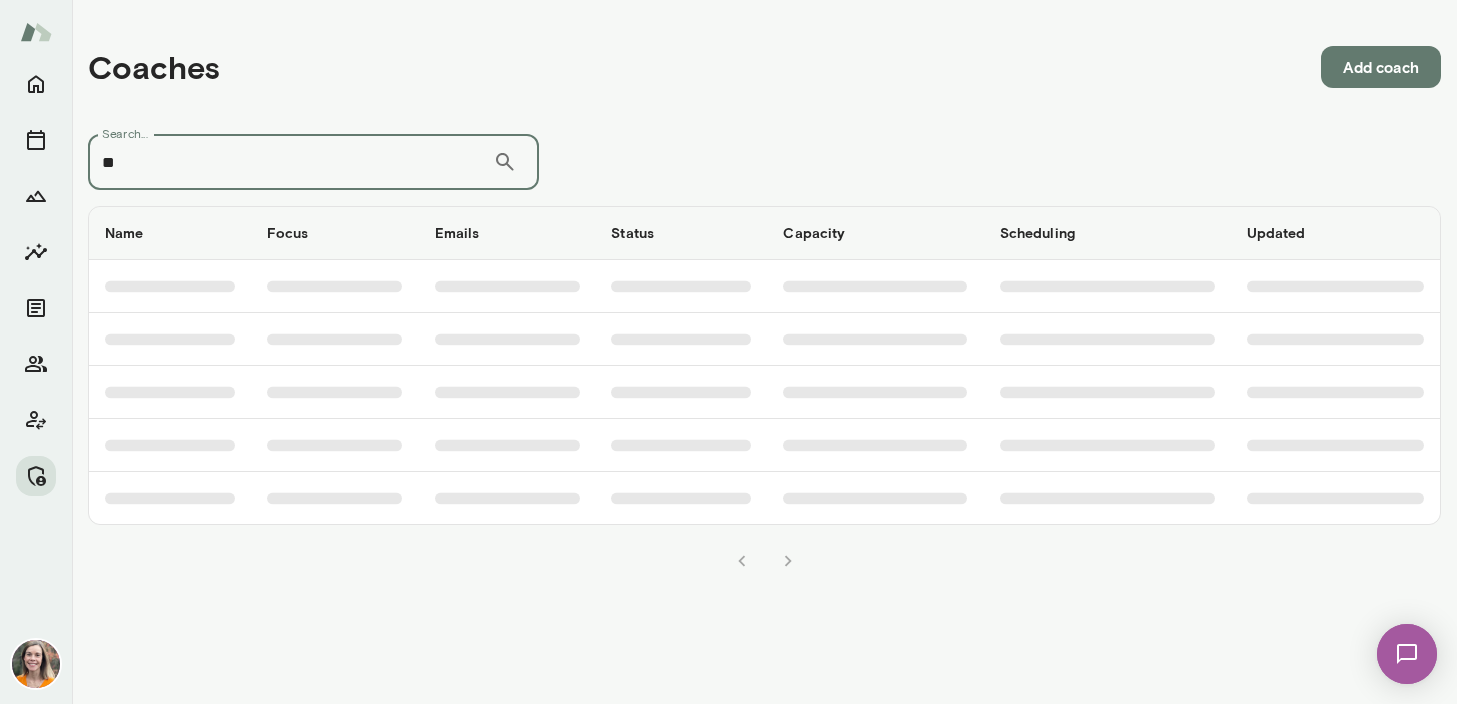 type on "*" 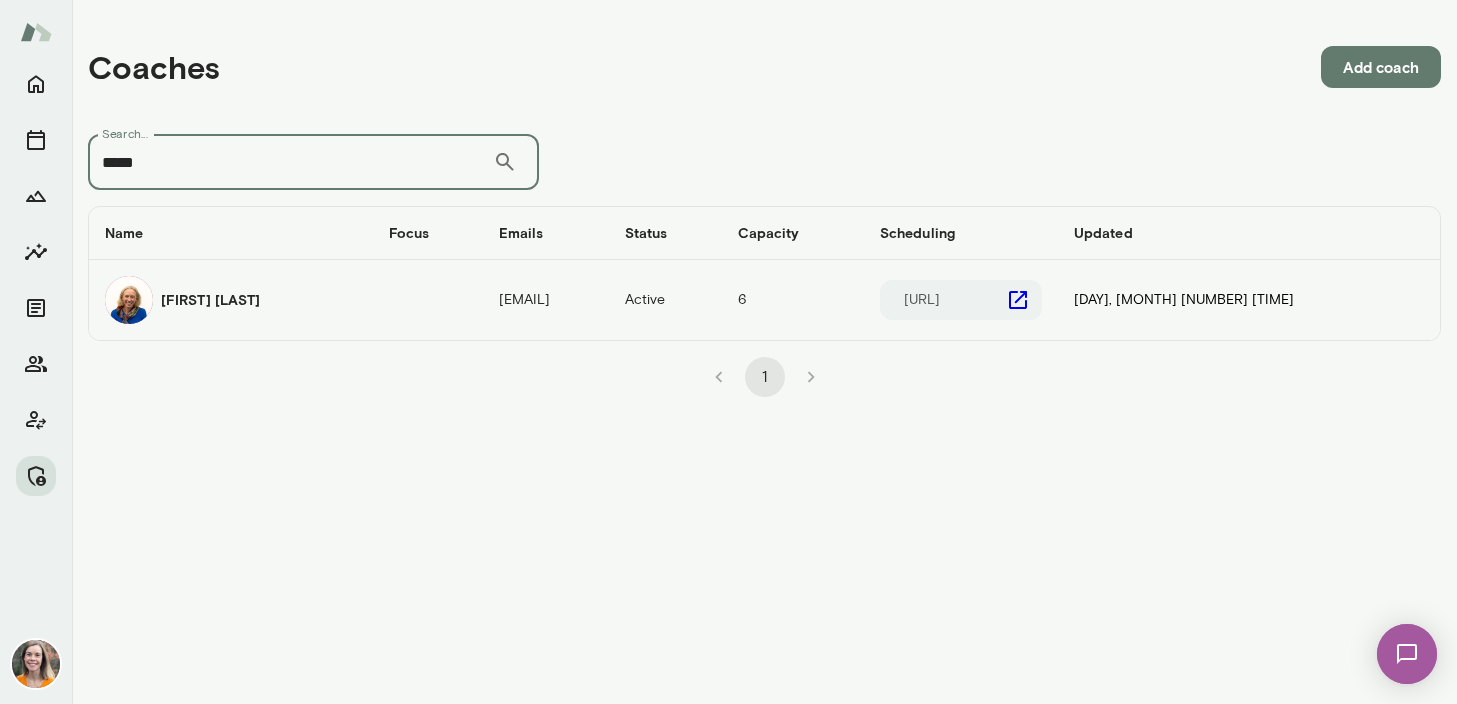 type on "*****" 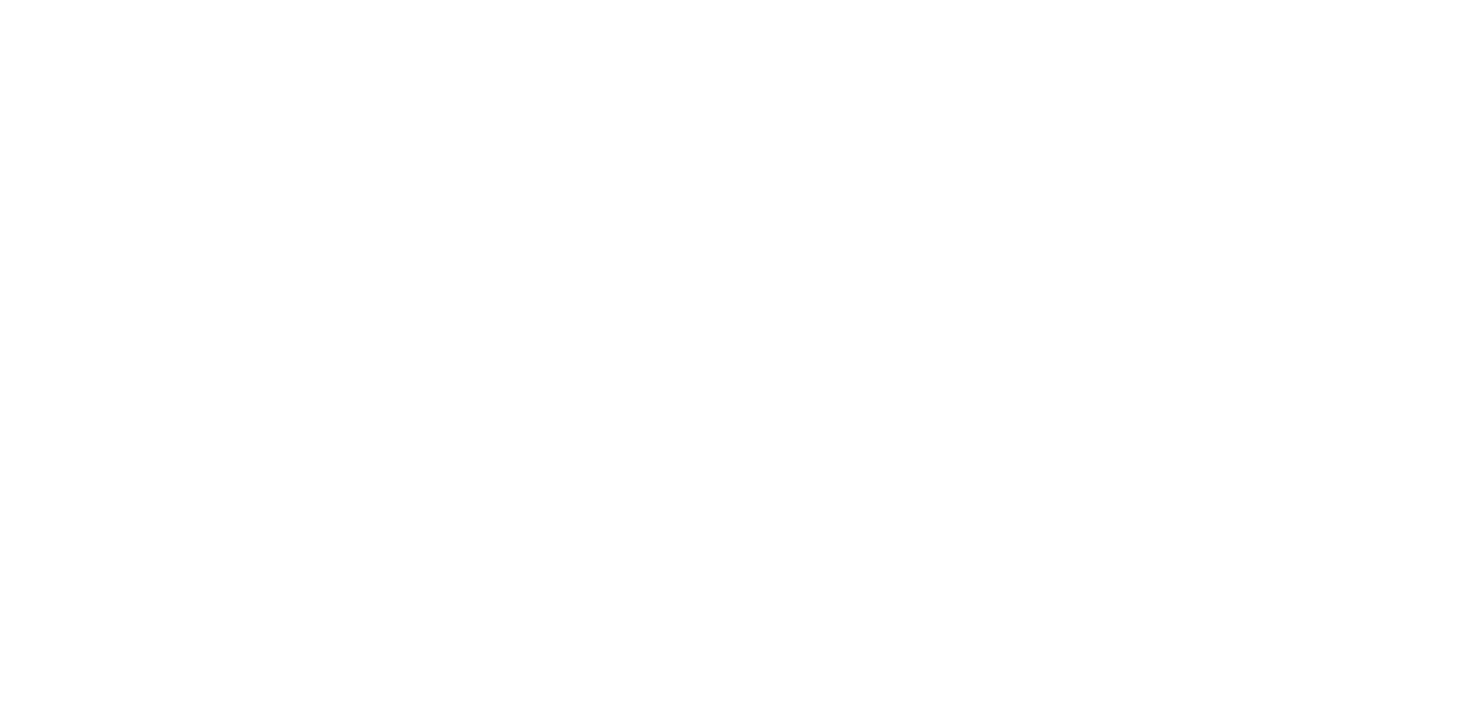 scroll, scrollTop: 0, scrollLeft: 0, axis: both 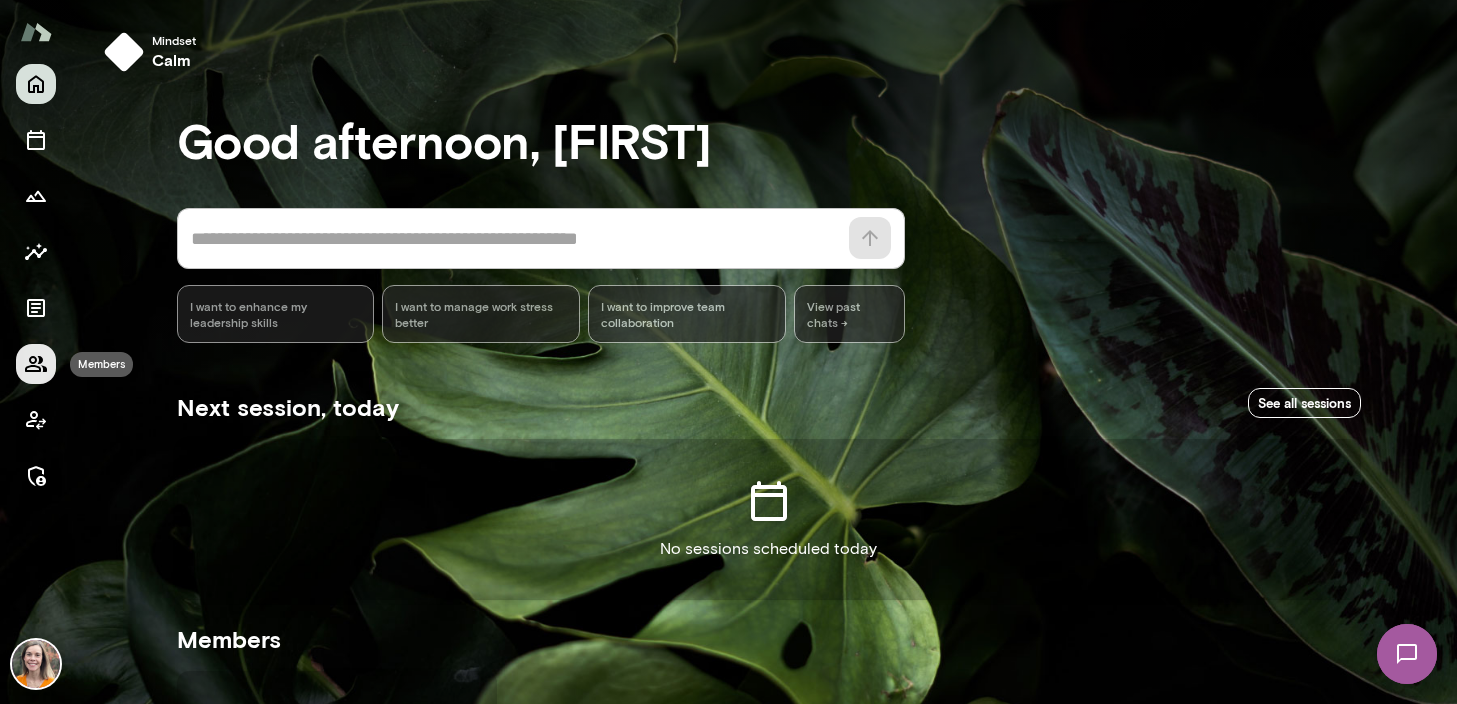 click 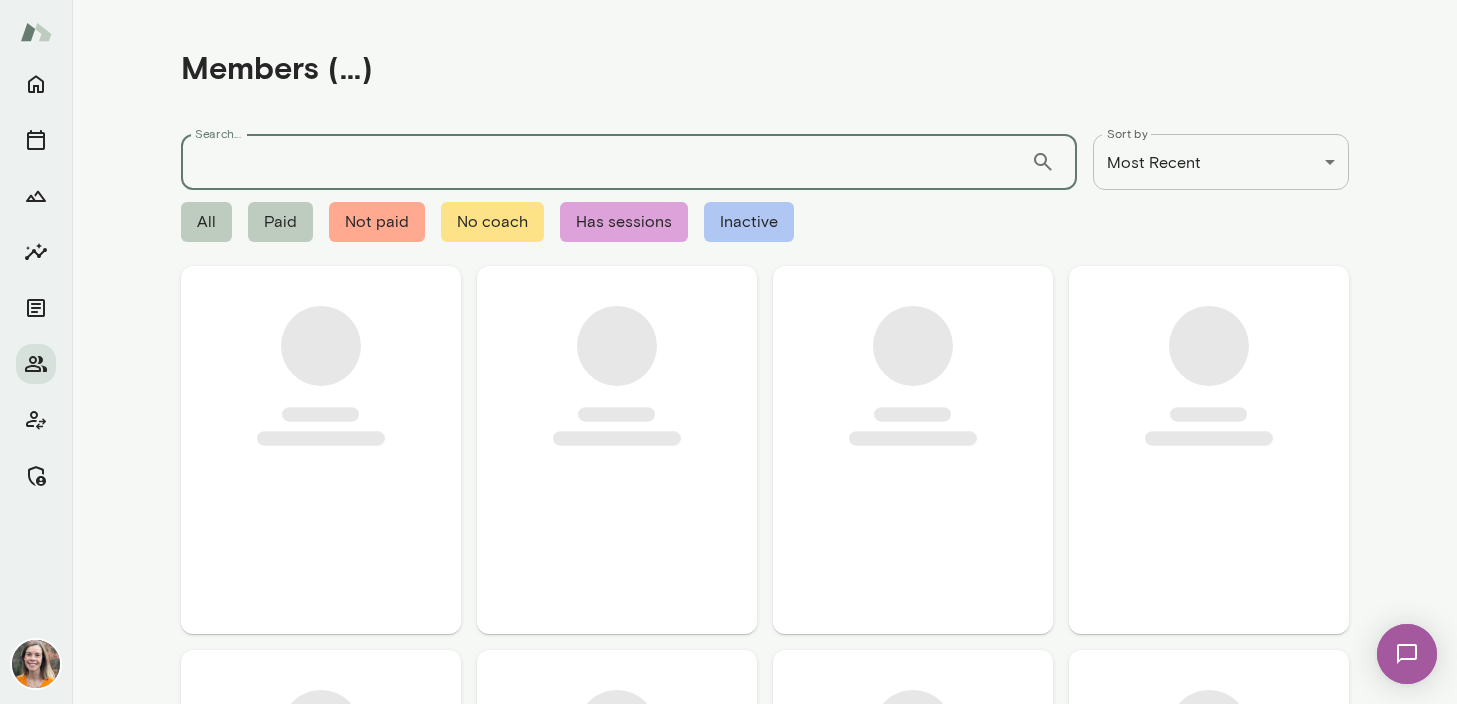 click on "Search..." at bounding box center [606, 162] 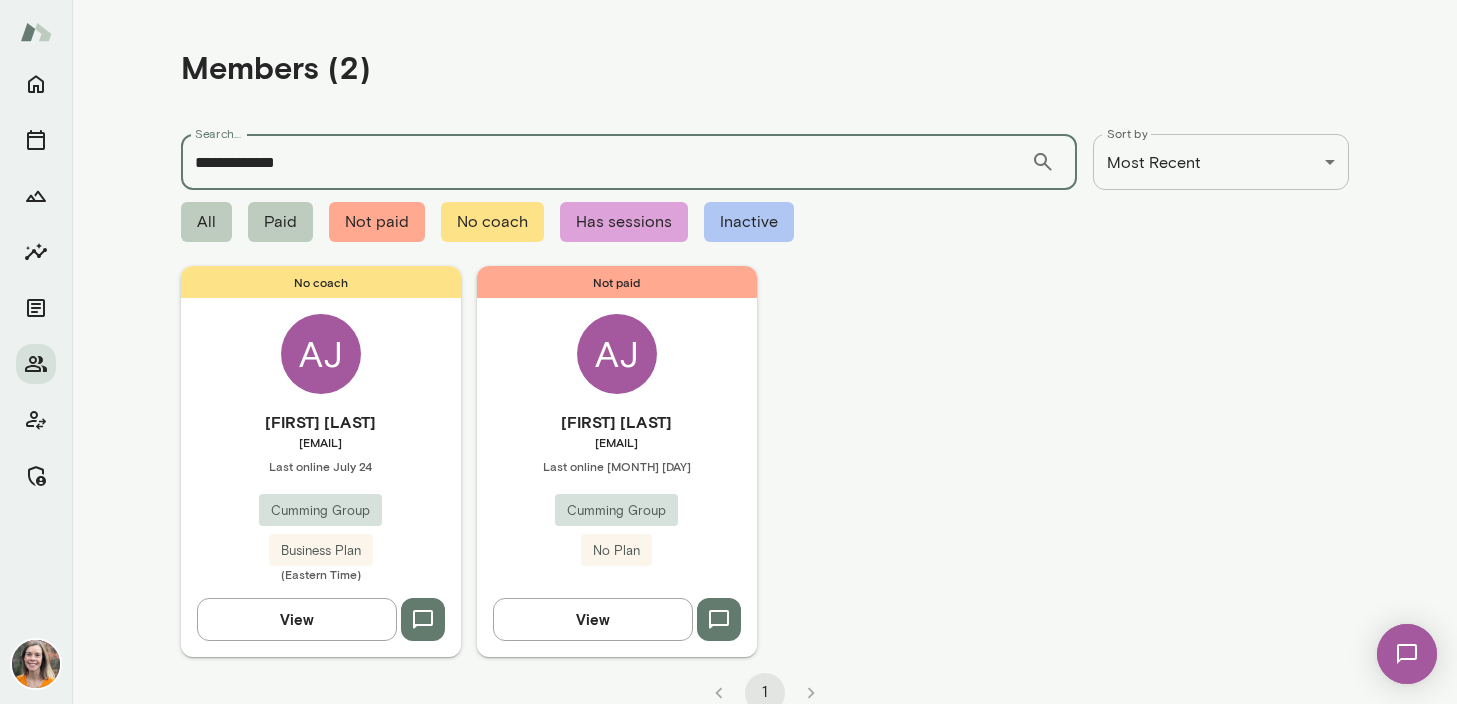drag, startPoint x: 346, startPoint y: 163, endPoint x: 160, endPoint y: 154, distance: 186.21762 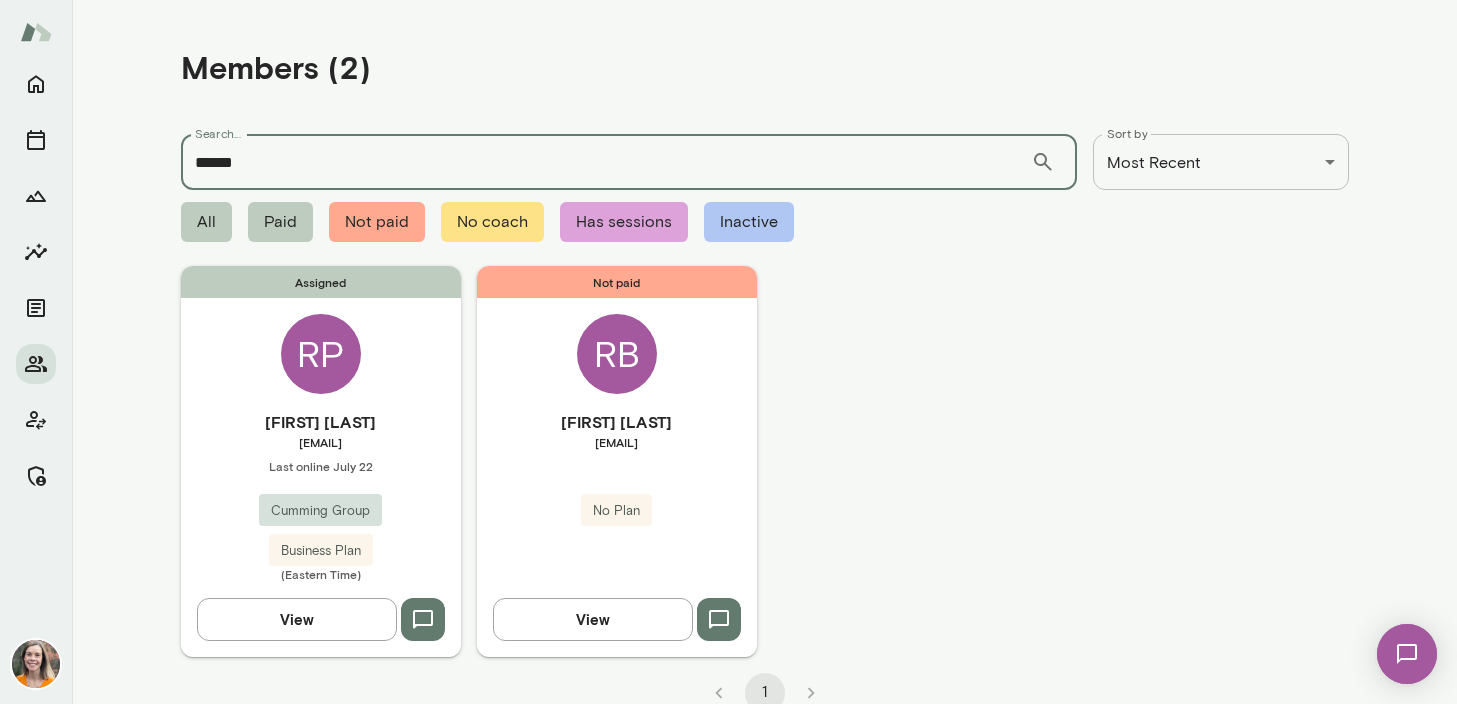 type on "******" 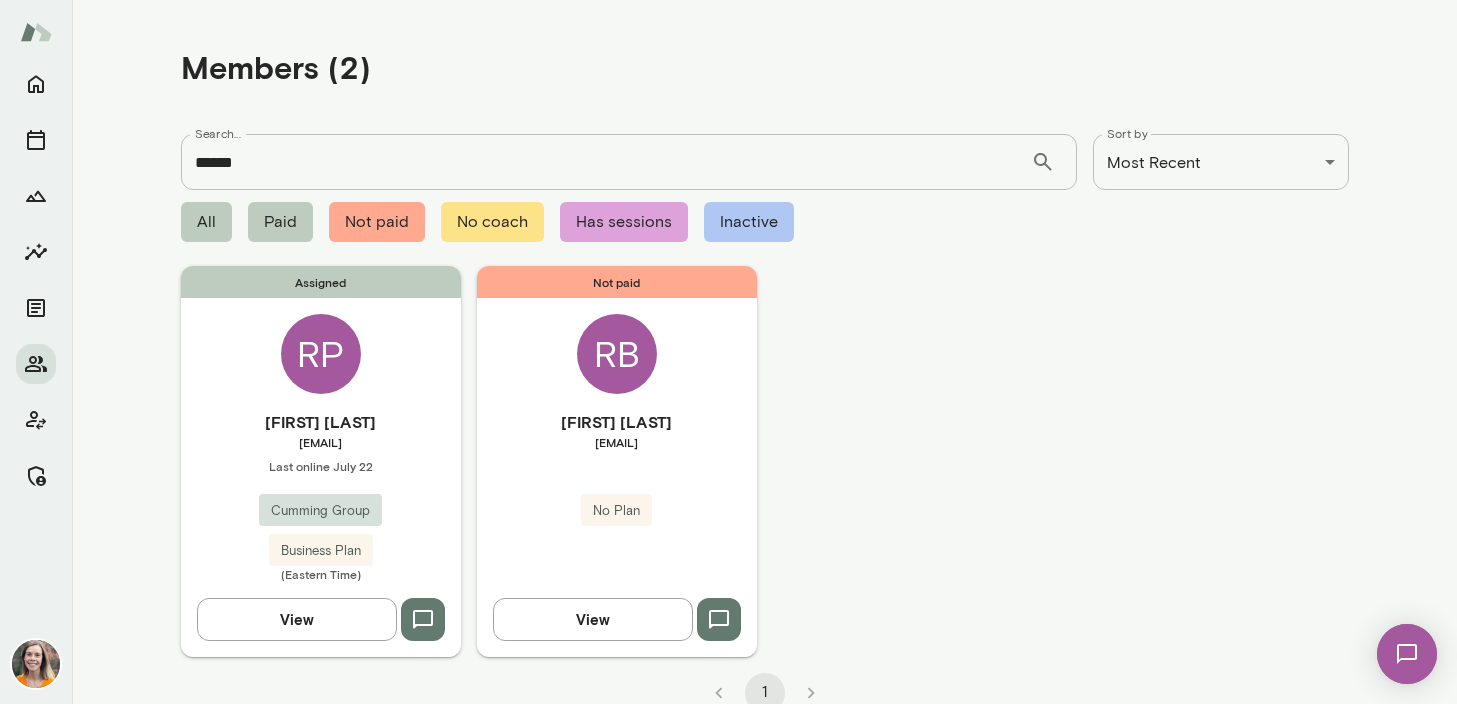click on "[FIRST] [LAST]" at bounding box center [321, 422] 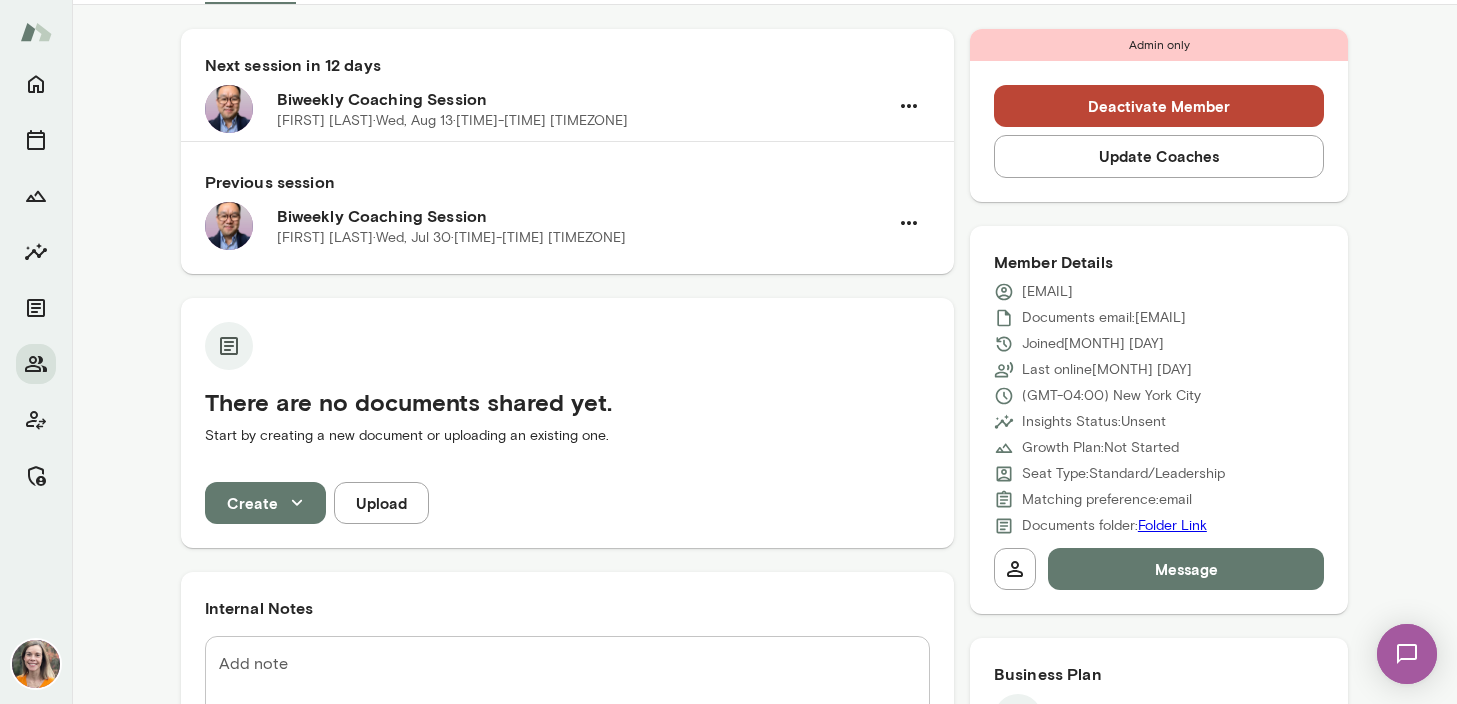 scroll, scrollTop: 0, scrollLeft: 0, axis: both 